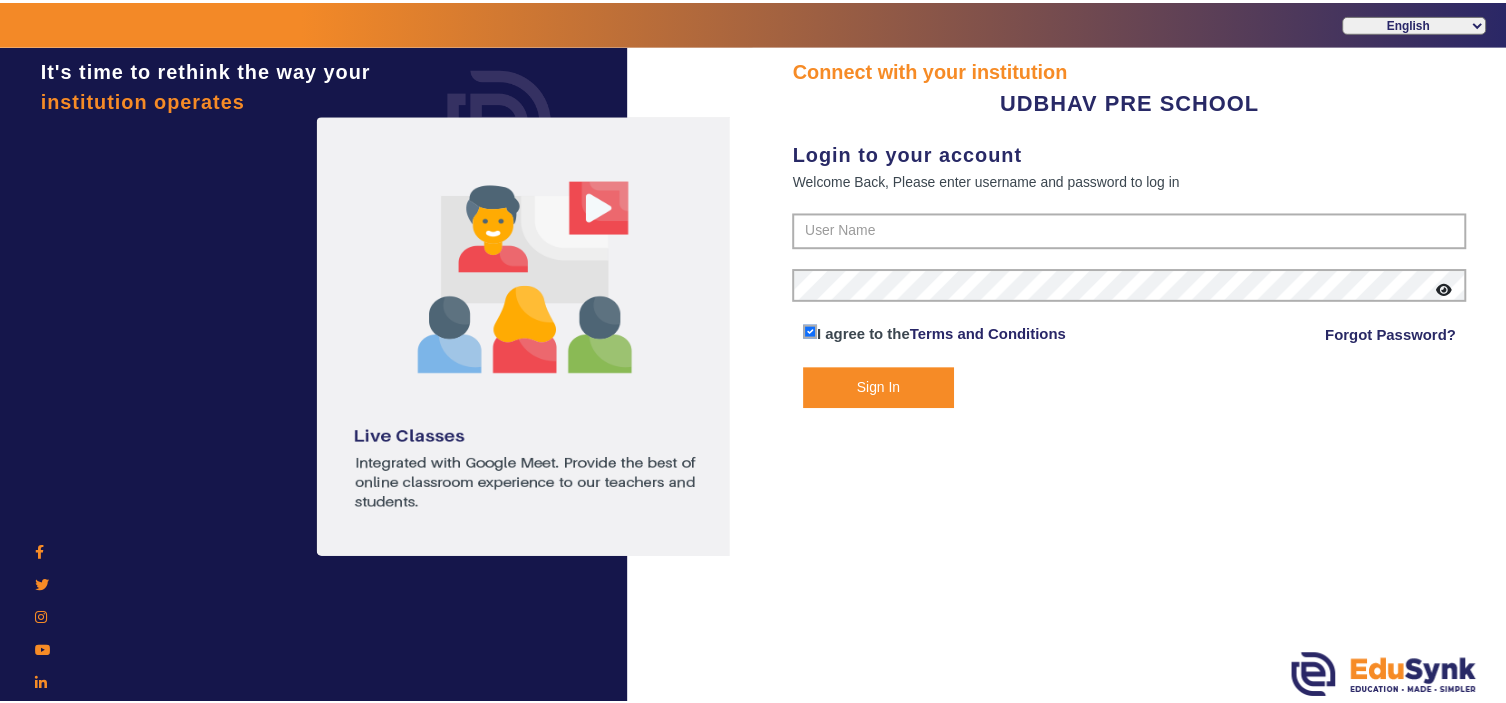 scroll, scrollTop: 0, scrollLeft: 0, axis: both 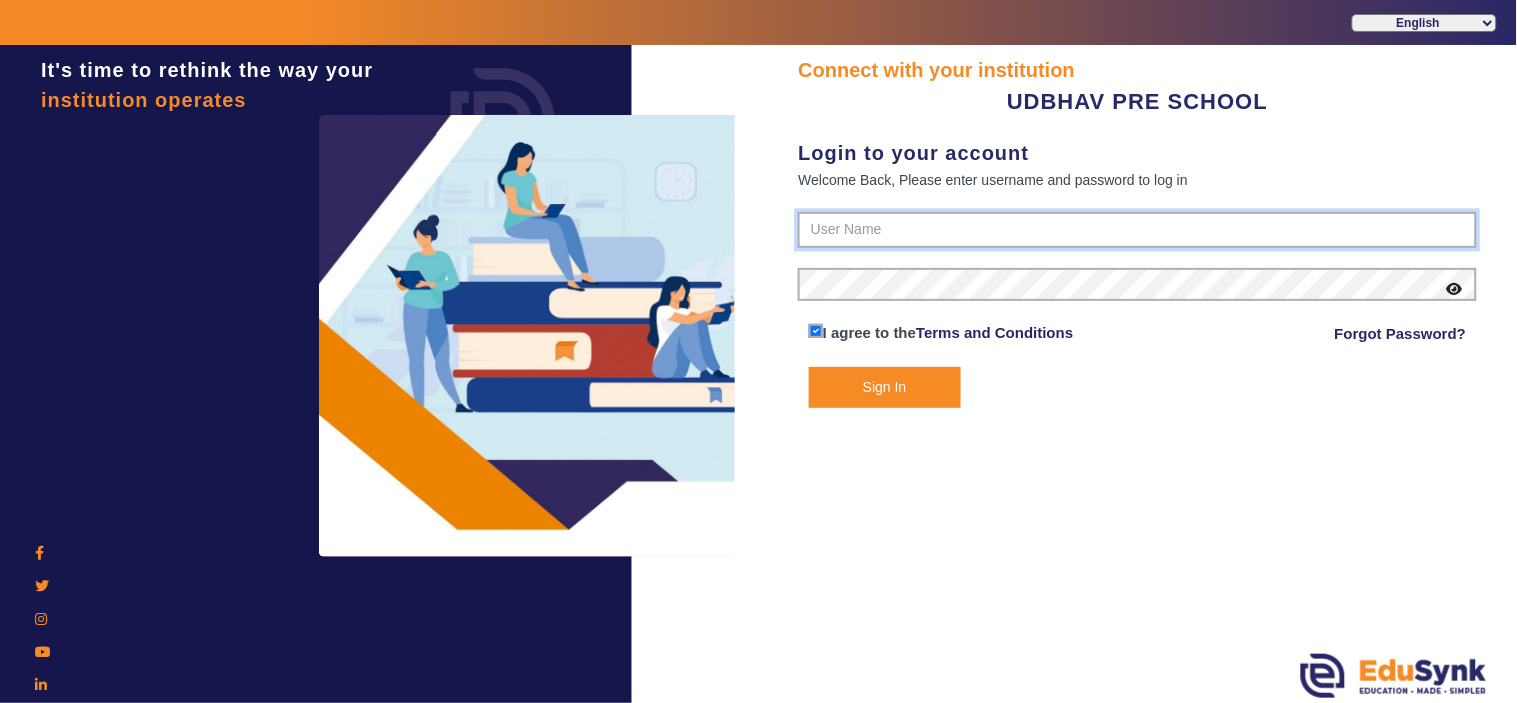 type on "[PHONE]" 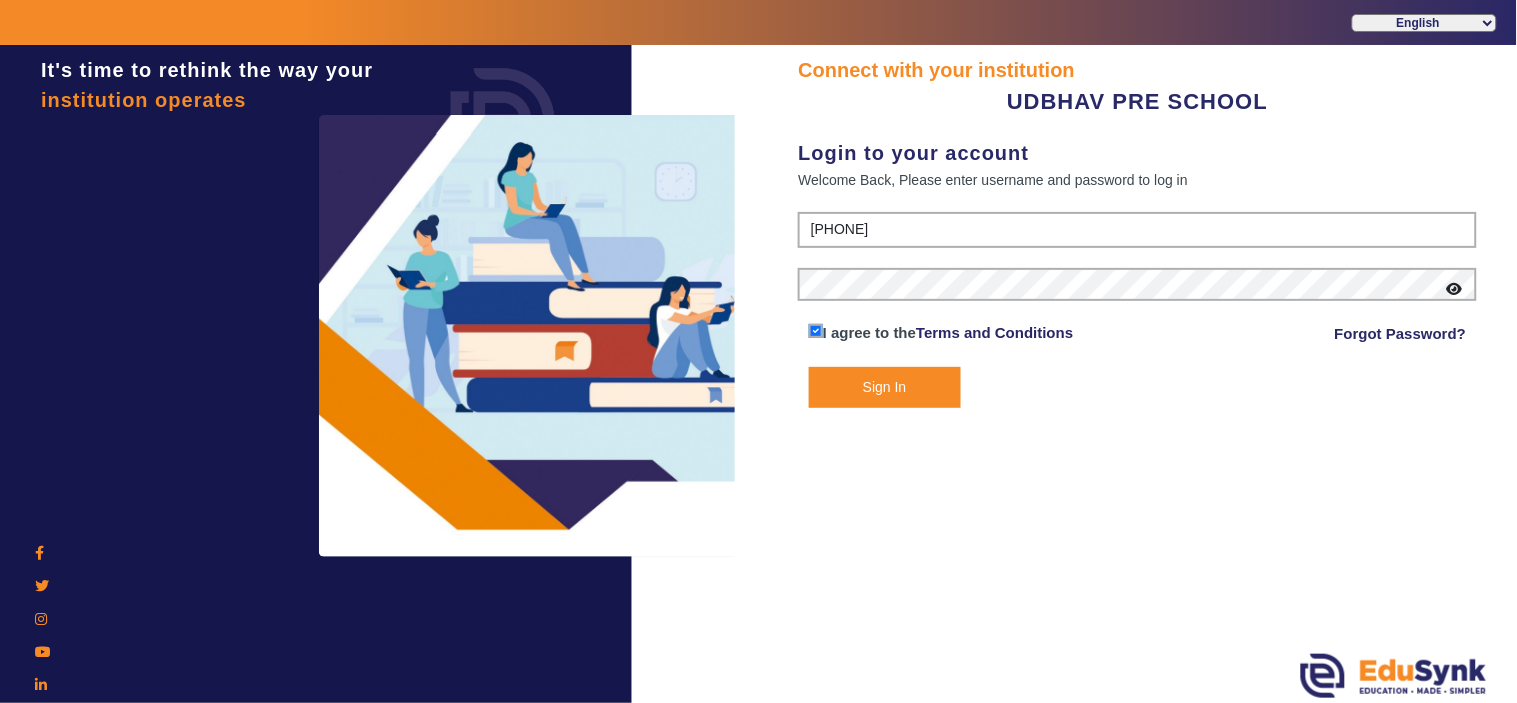 click on "Sign In" 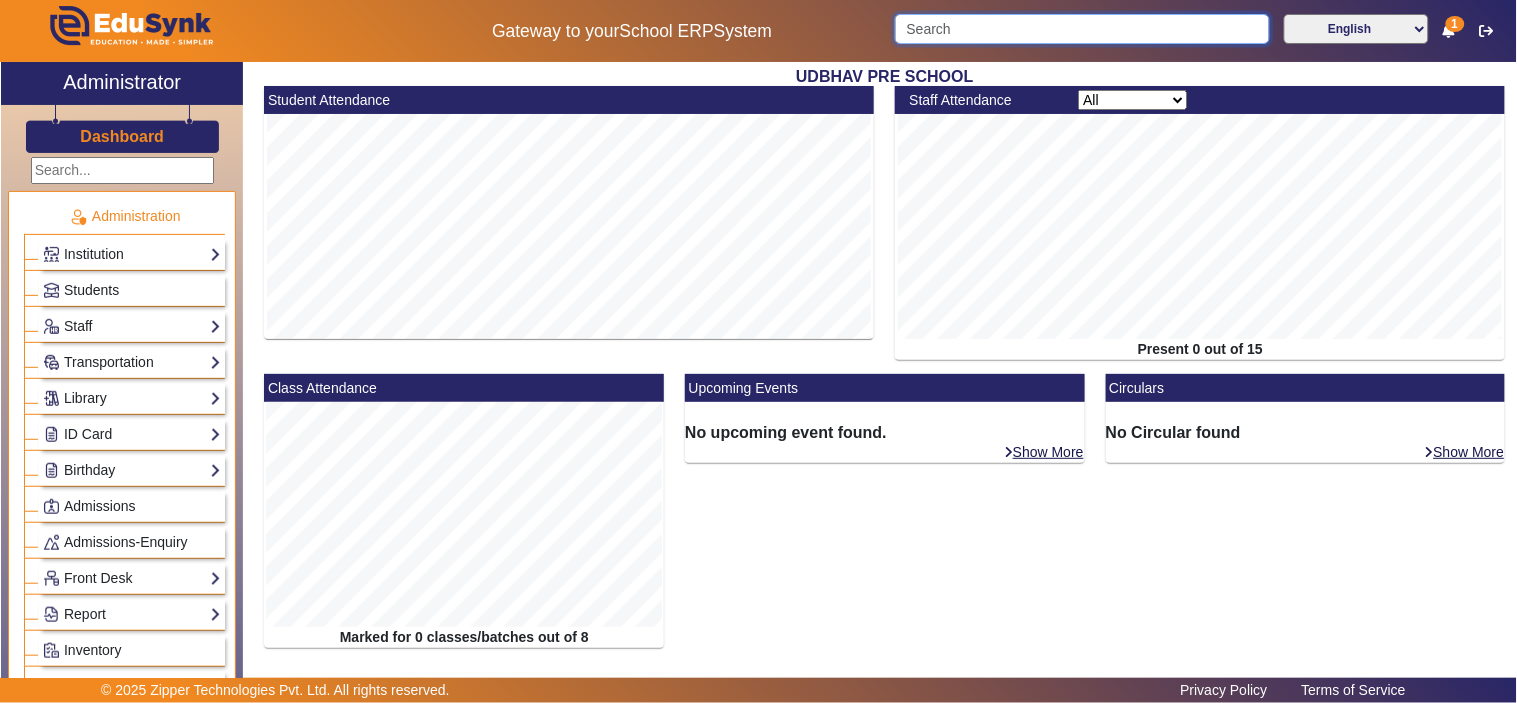 click at bounding box center [1082, 29] 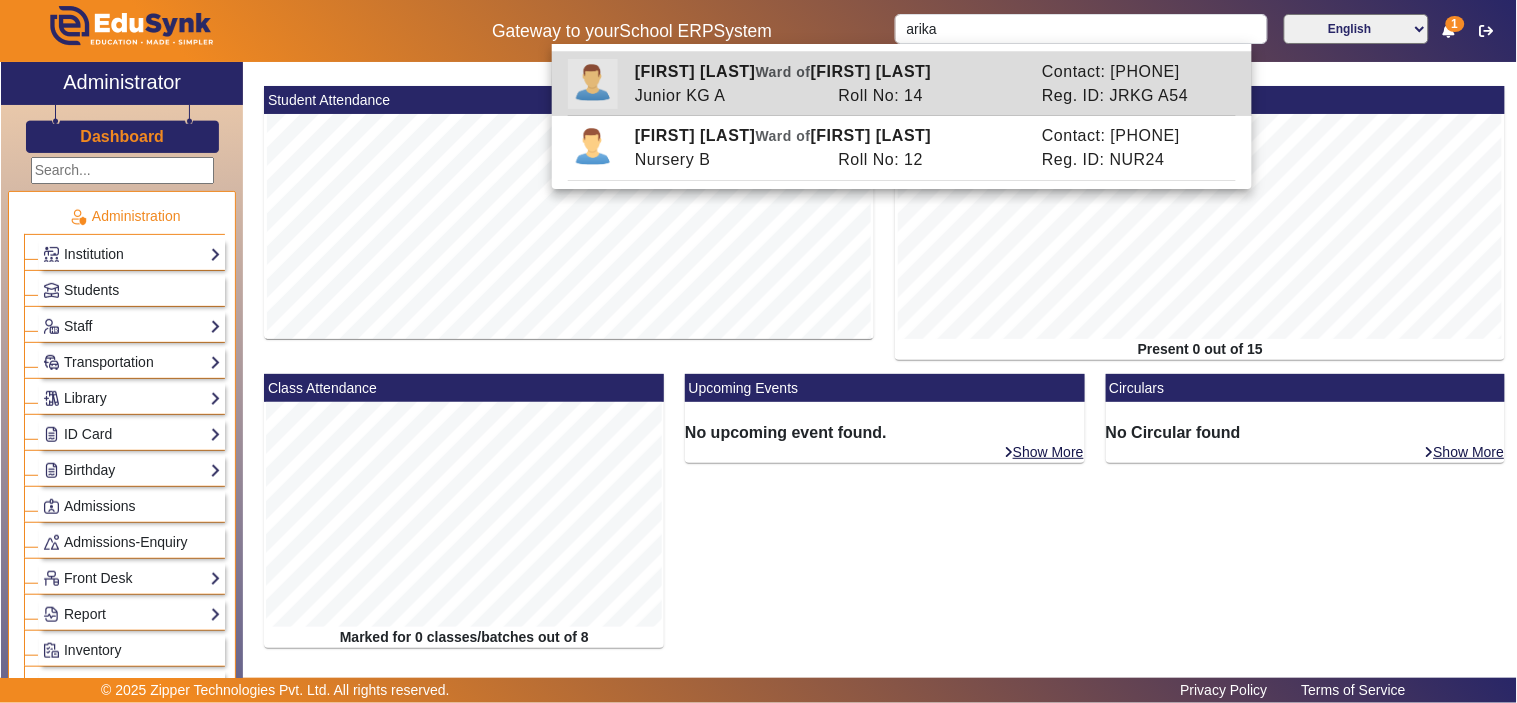 click on "Contact: [PHONE]" at bounding box center (1134, 72) 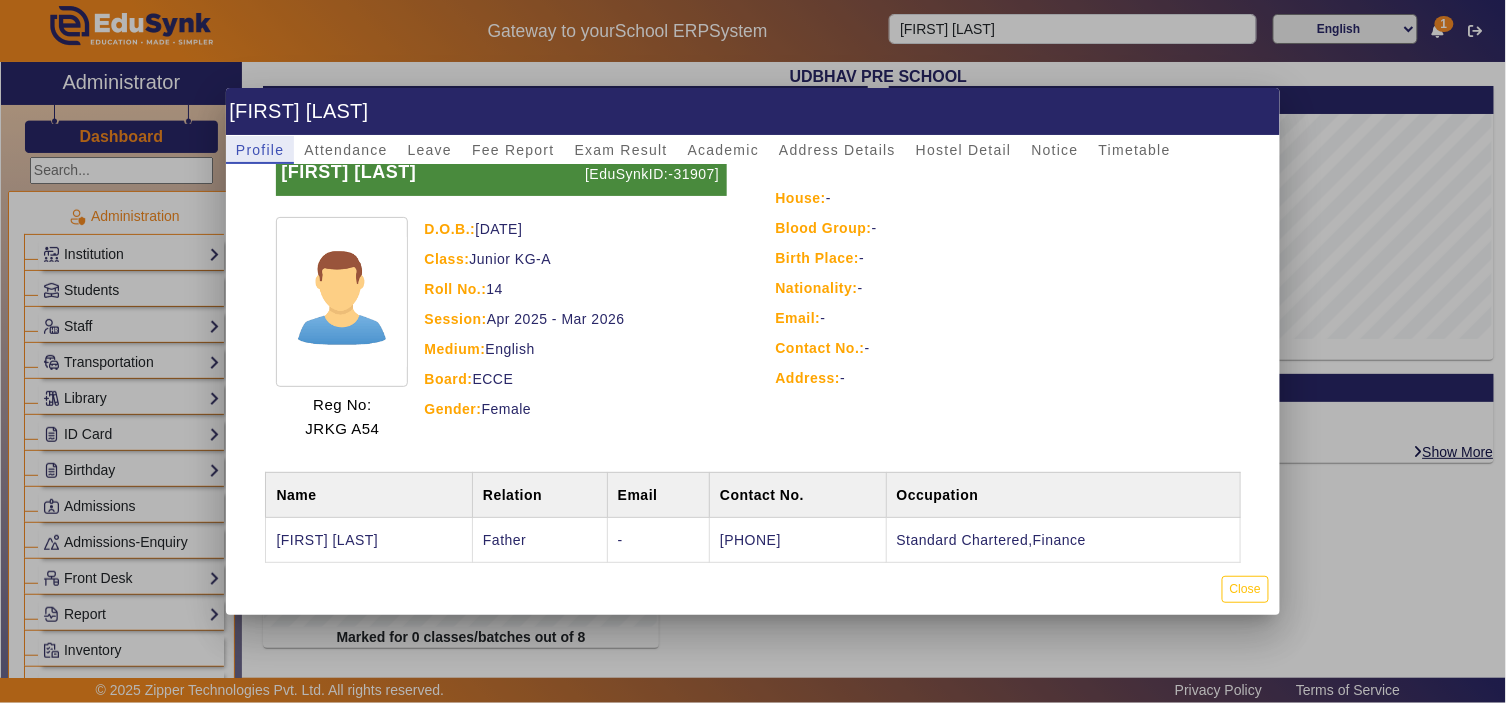 scroll, scrollTop: 126, scrollLeft: 0, axis: vertical 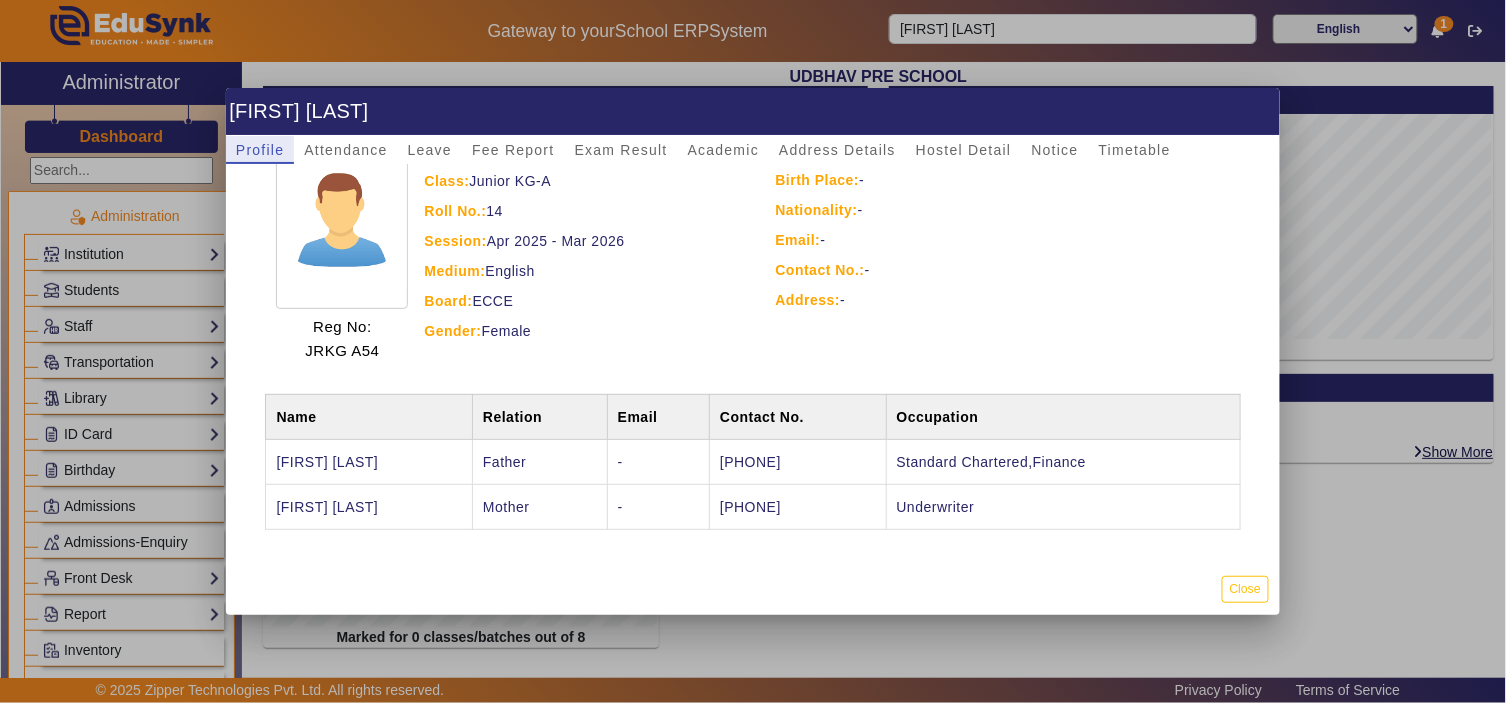 click on "[PHONE]" at bounding box center [798, 506] 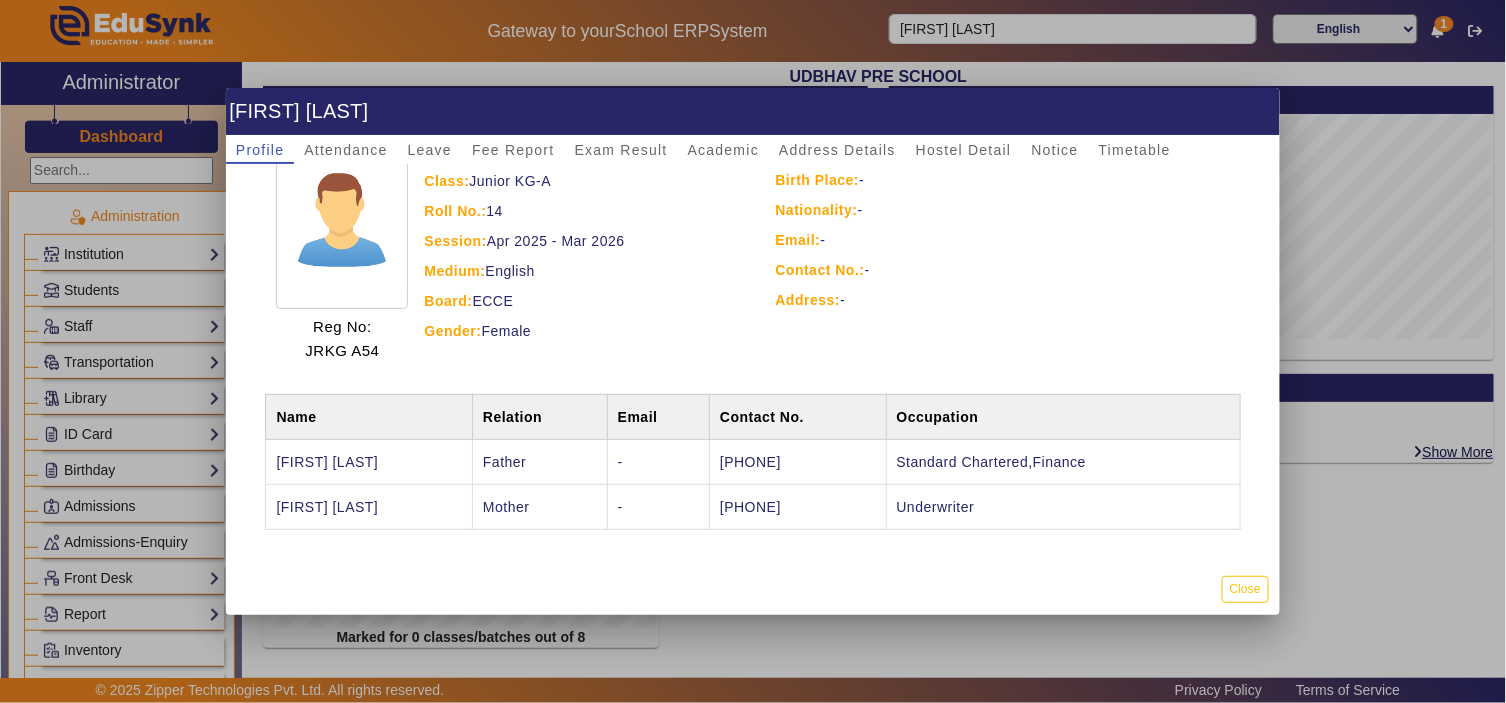 click on "[PHONE]" at bounding box center (798, 506) 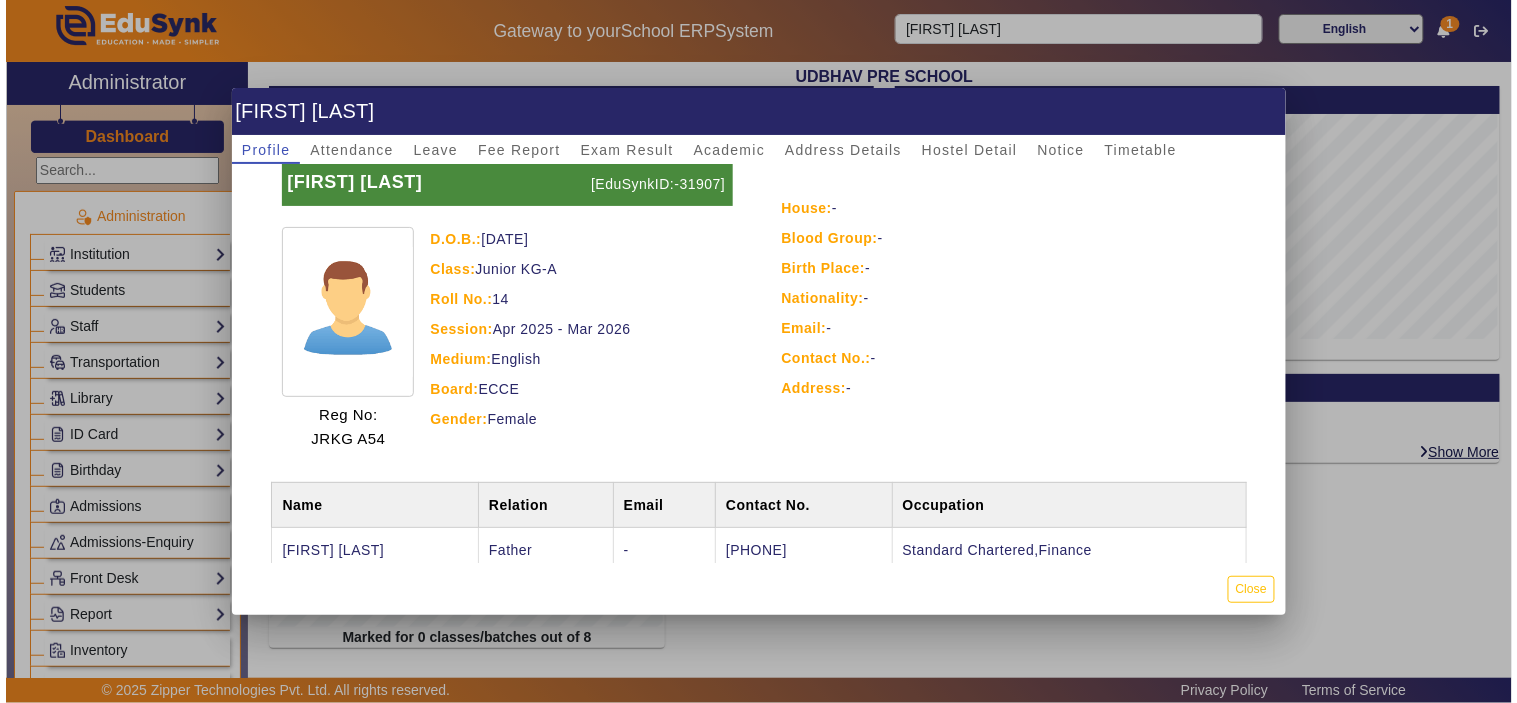 scroll, scrollTop: 0, scrollLeft: 0, axis: both 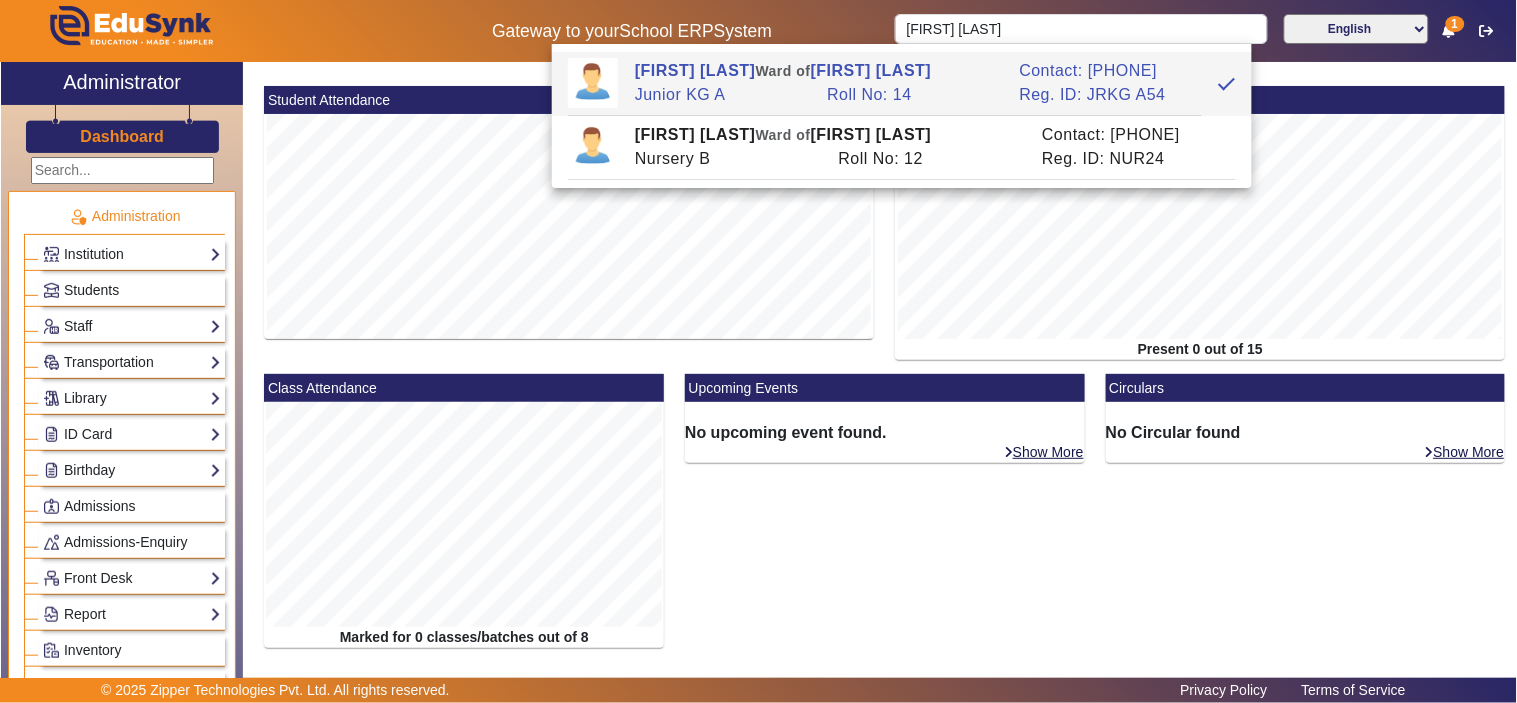 click on "Ward of" at bounding box center [783, 71] 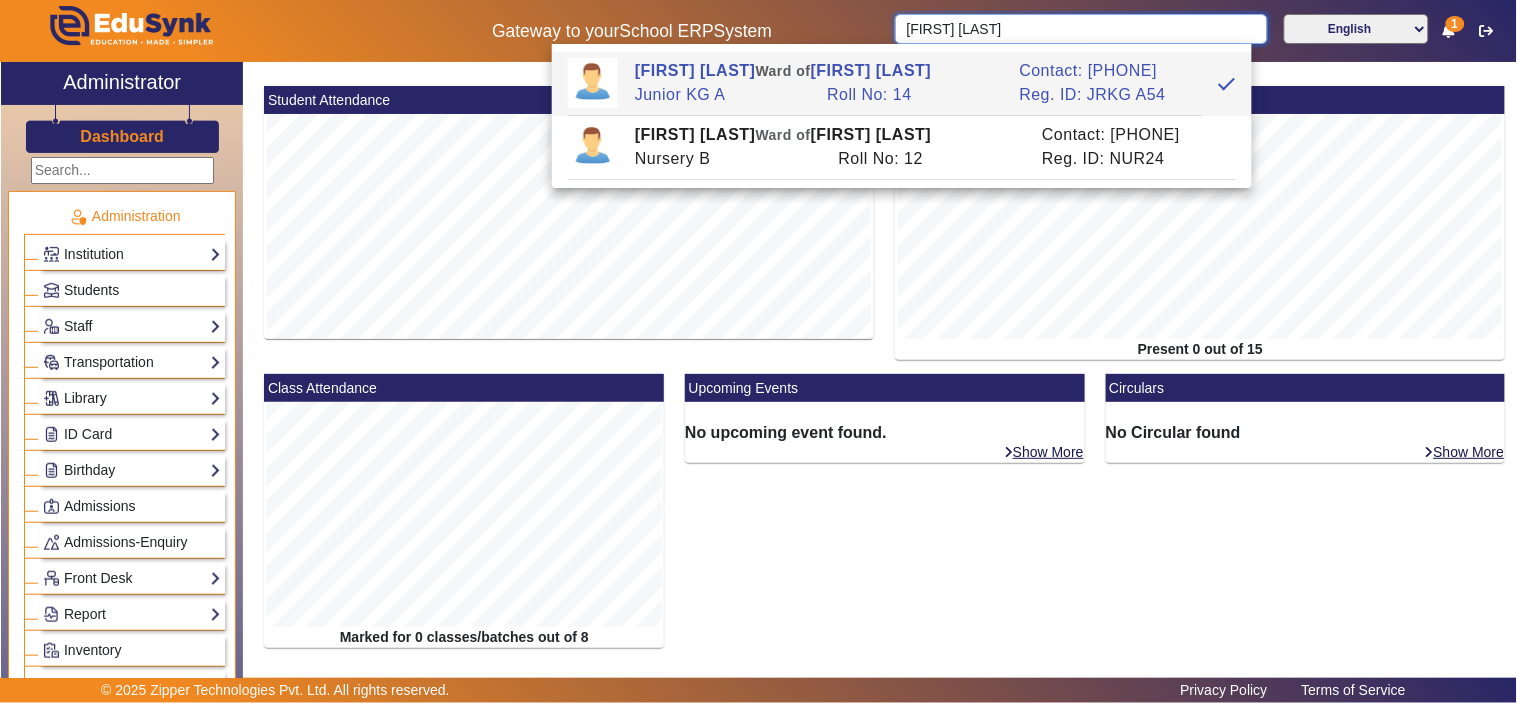 type on "[FIRST] [LAST]" 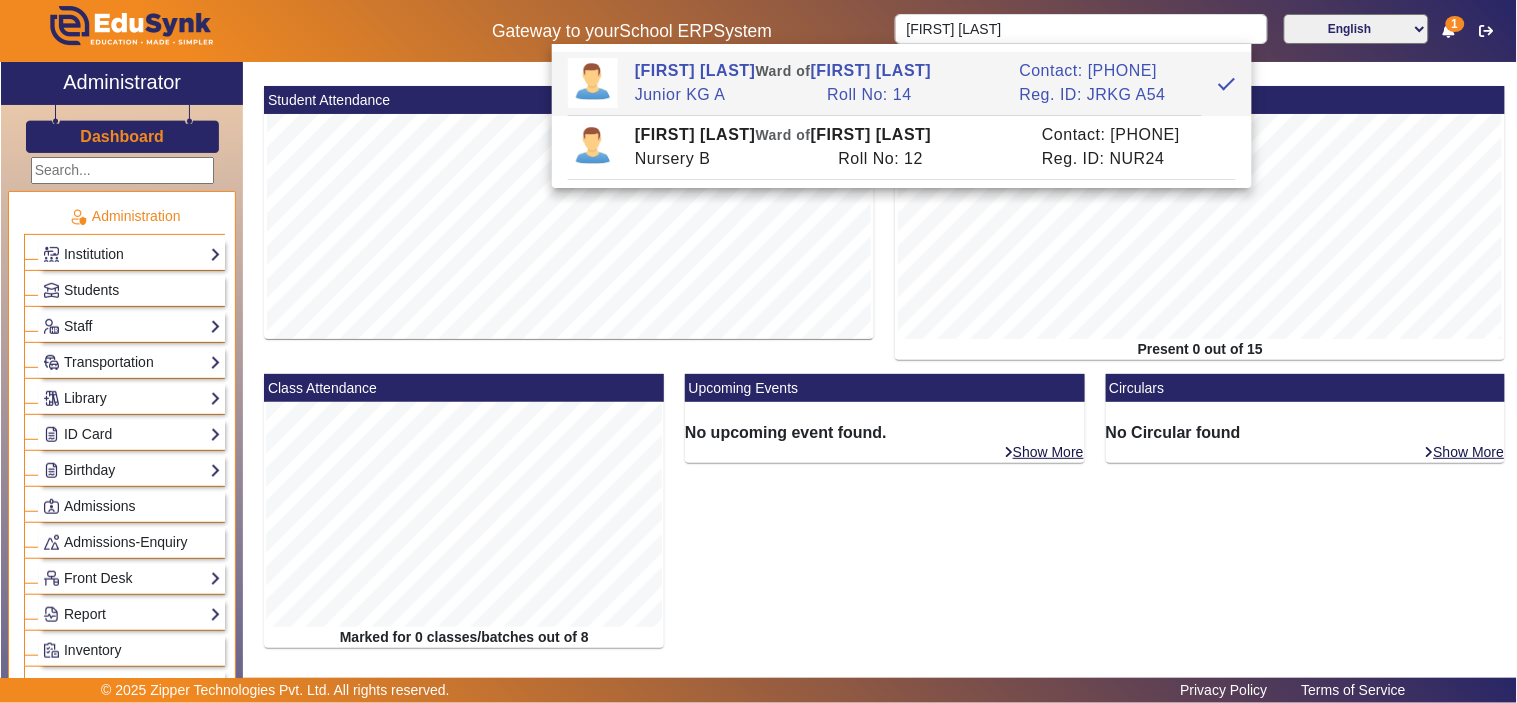 click on "Students" 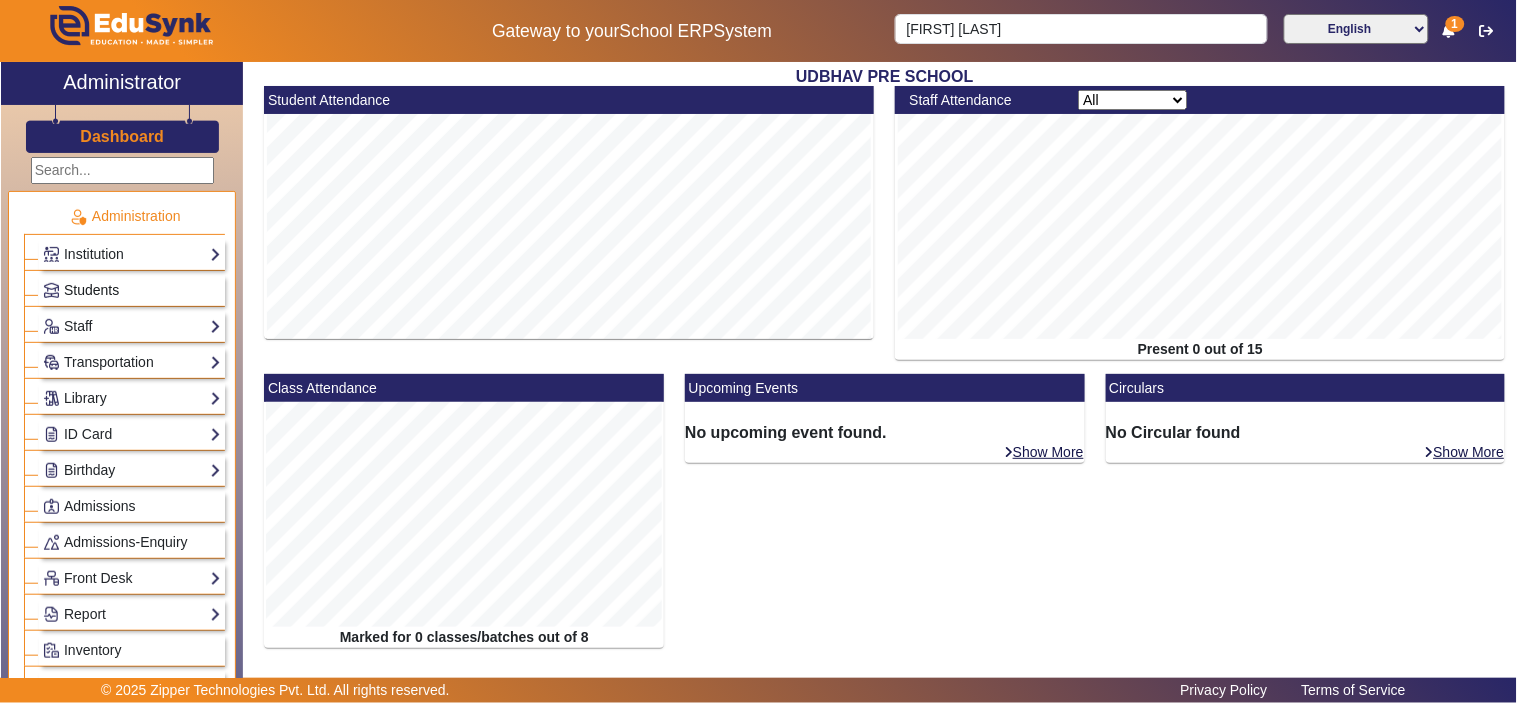 click on "Students" 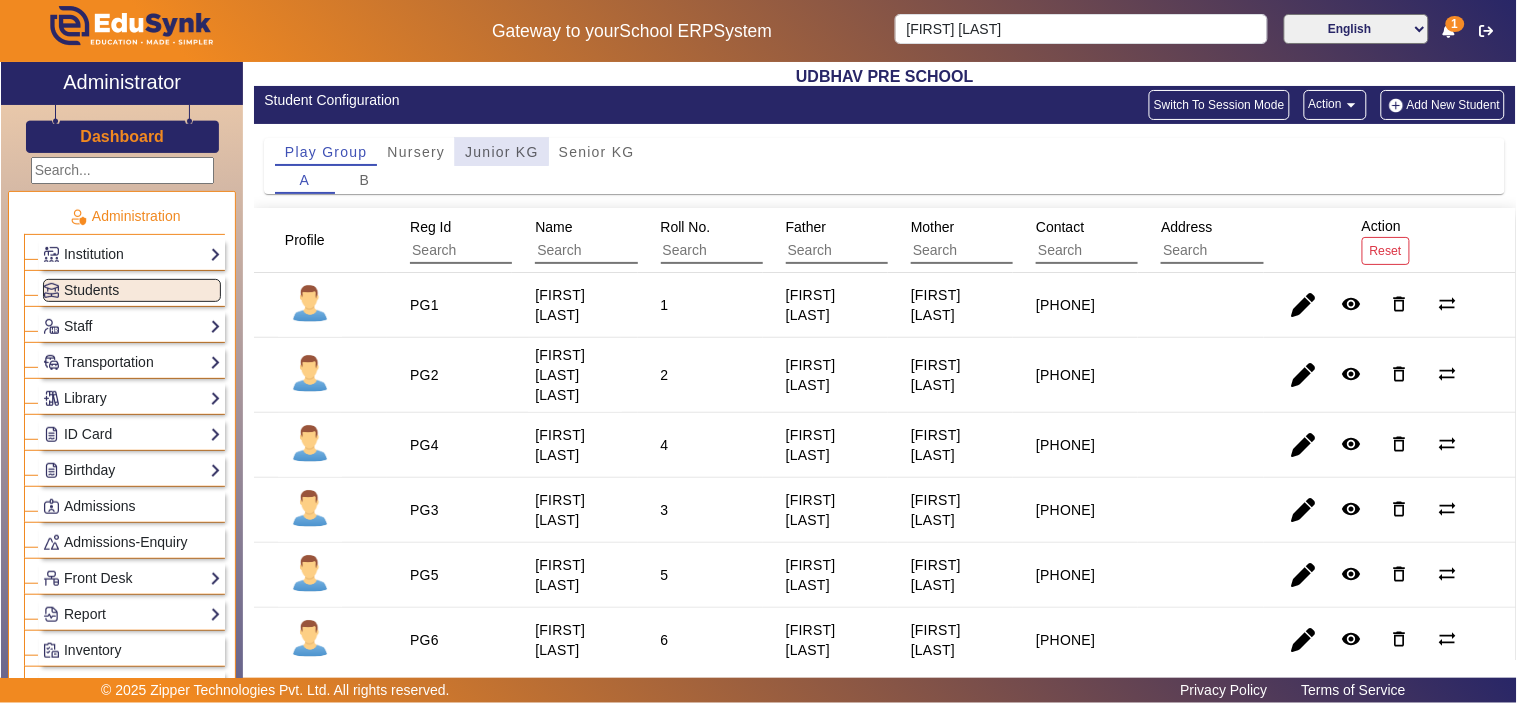 click on "Junior KG" at bounding box center [502, 152] 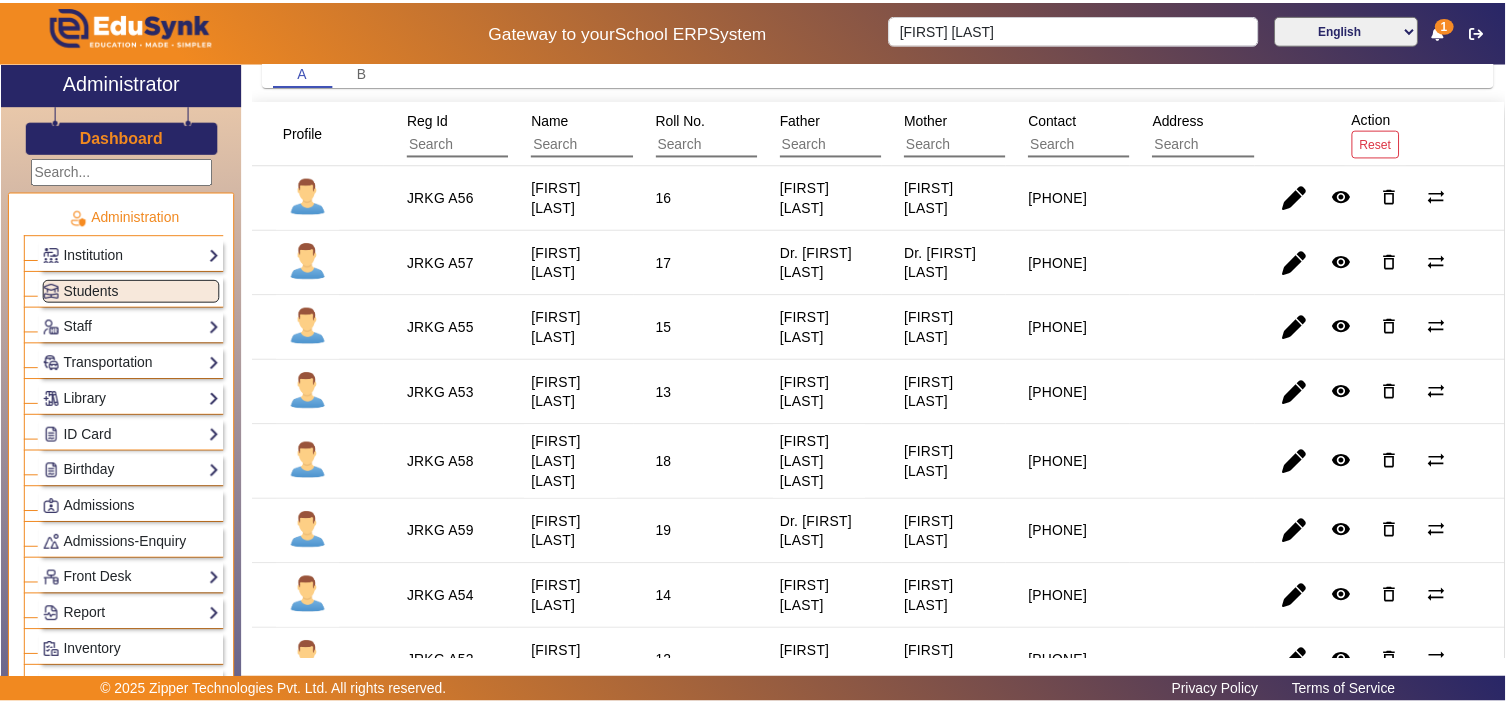 scroll, scrollTop: 185, scrollLeft: 0, axis: vertical 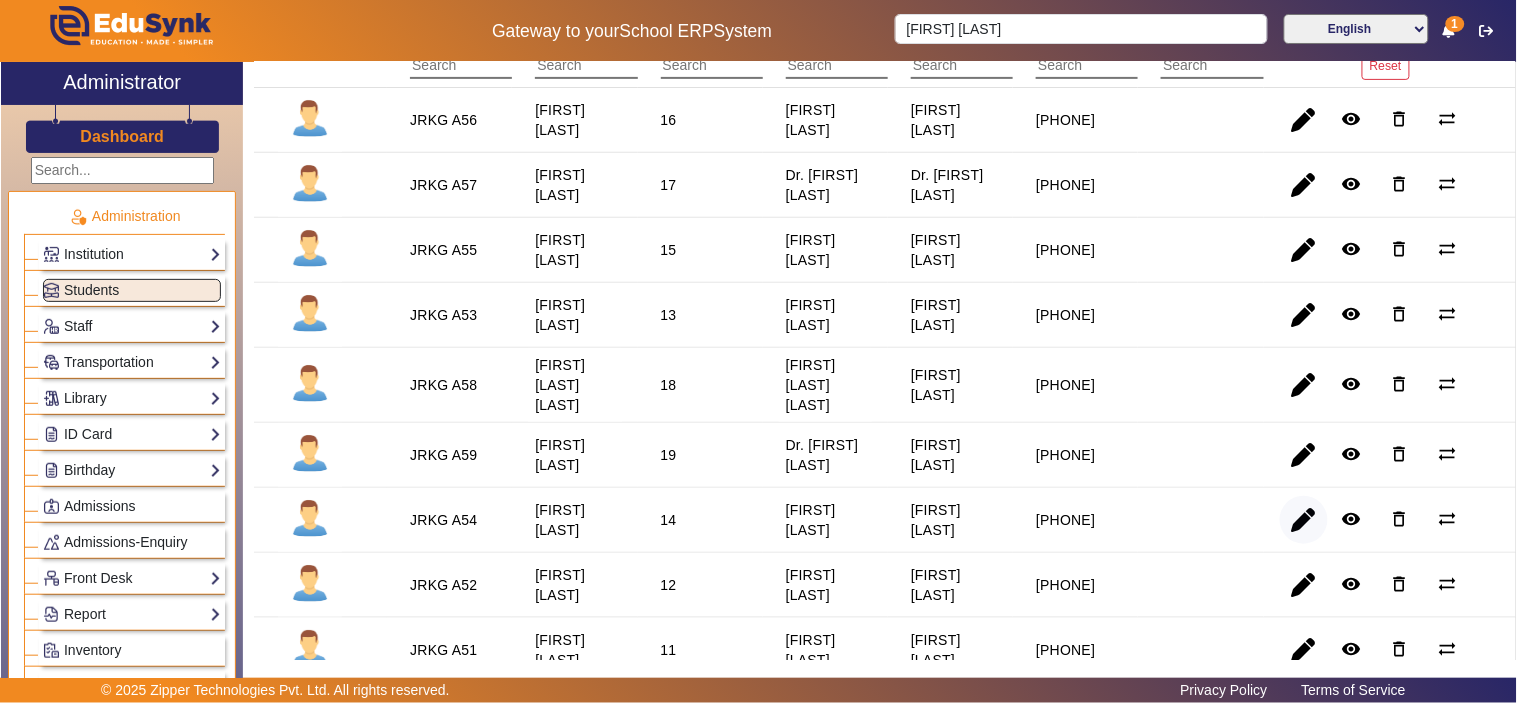 click at bounding box center [1304, 585] 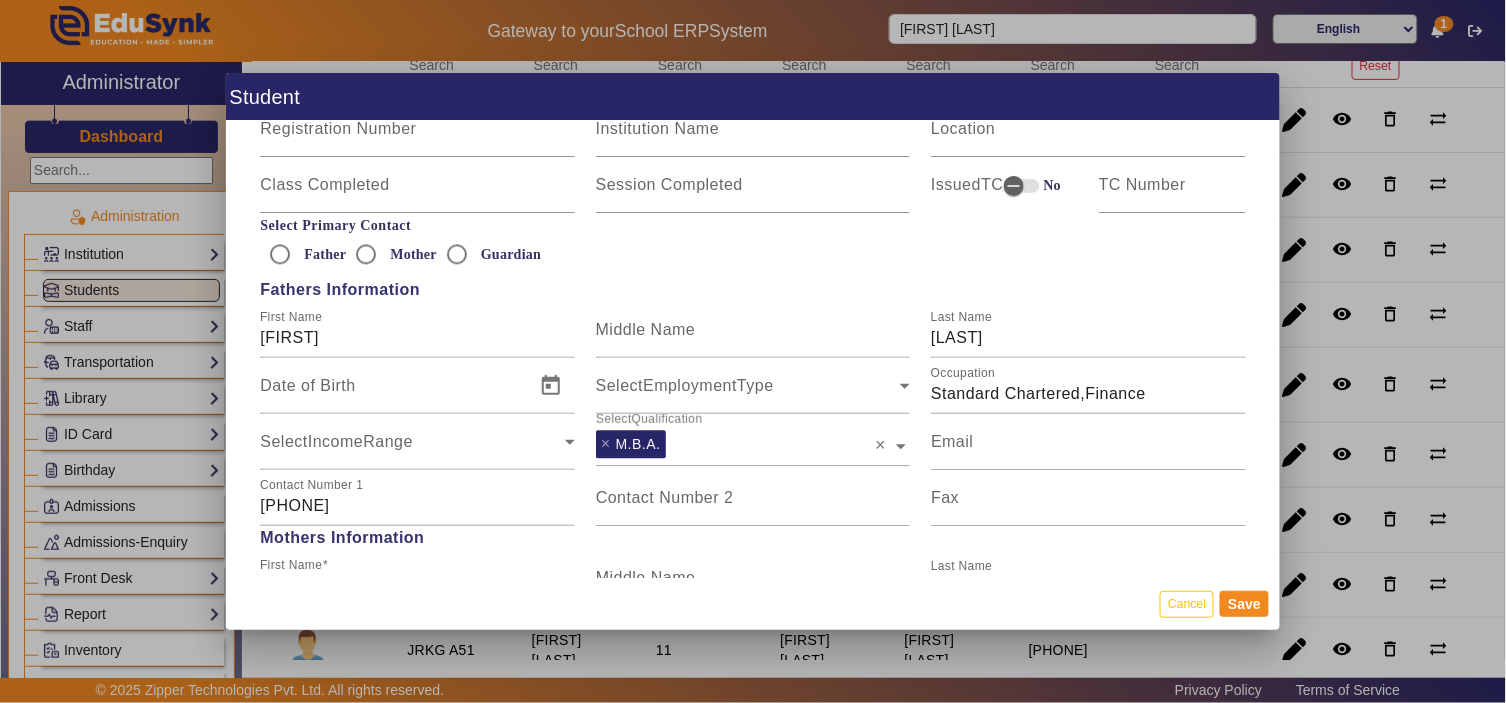 scroll, scrollTop: 1296, scrollLeft: 0, axis: vertical 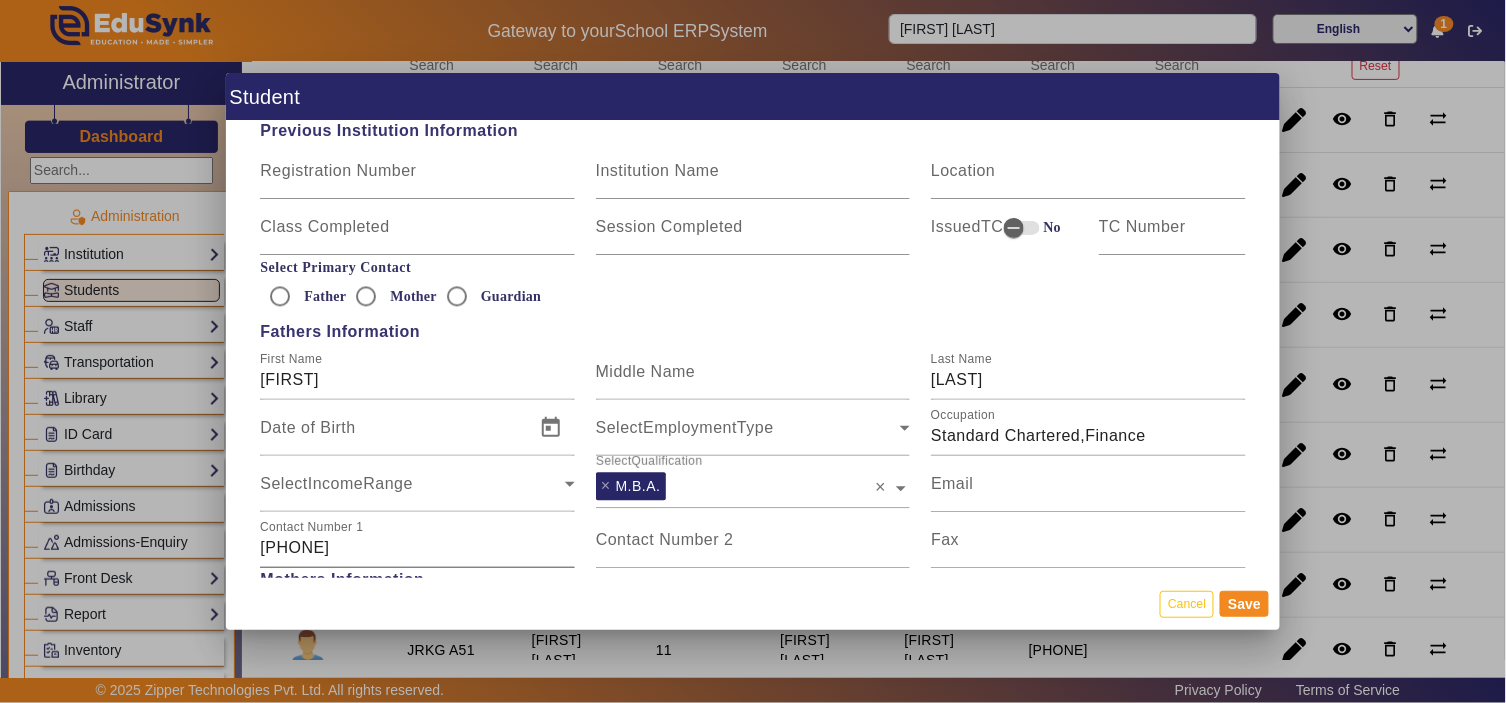 click on "[PHONE]" at bounding box center [417, 548] 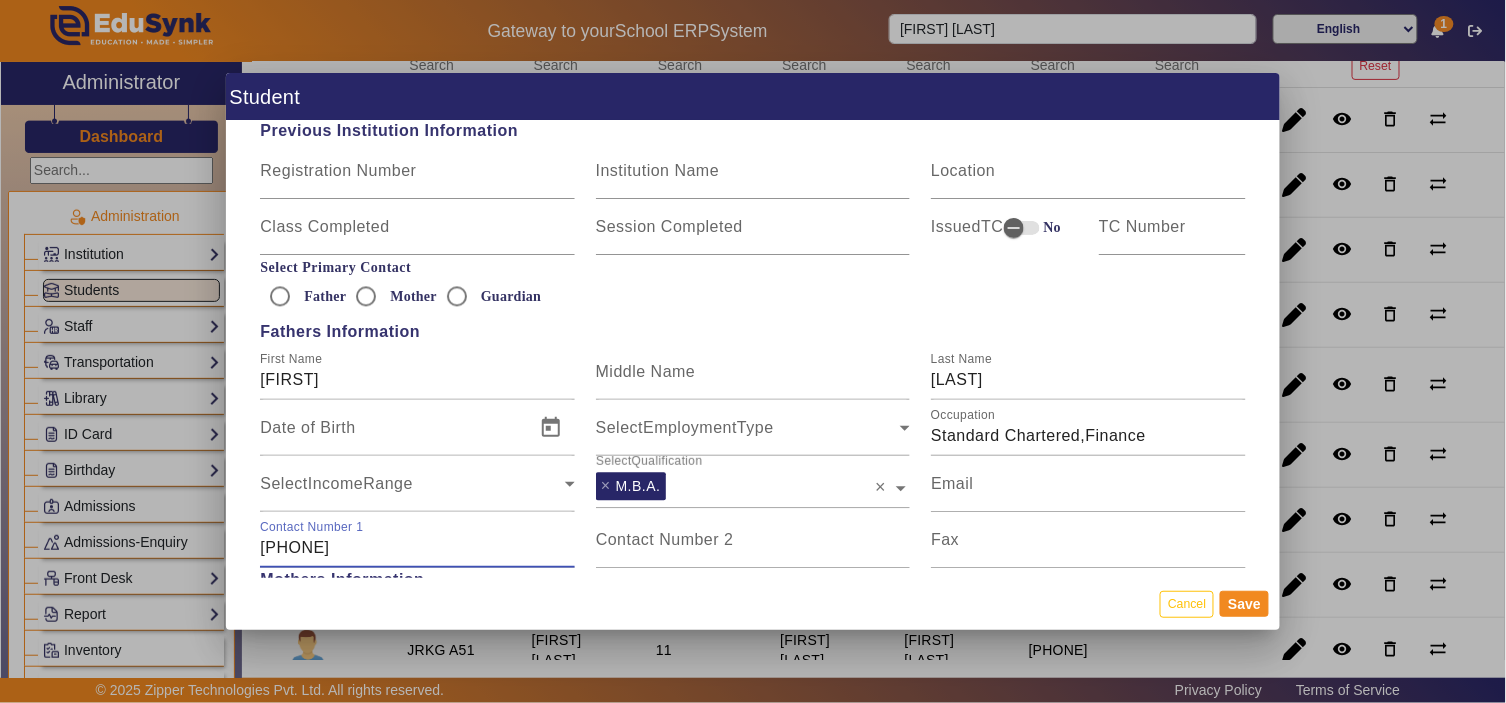 click on "[PHONE]" at bounding box center [417, 548] 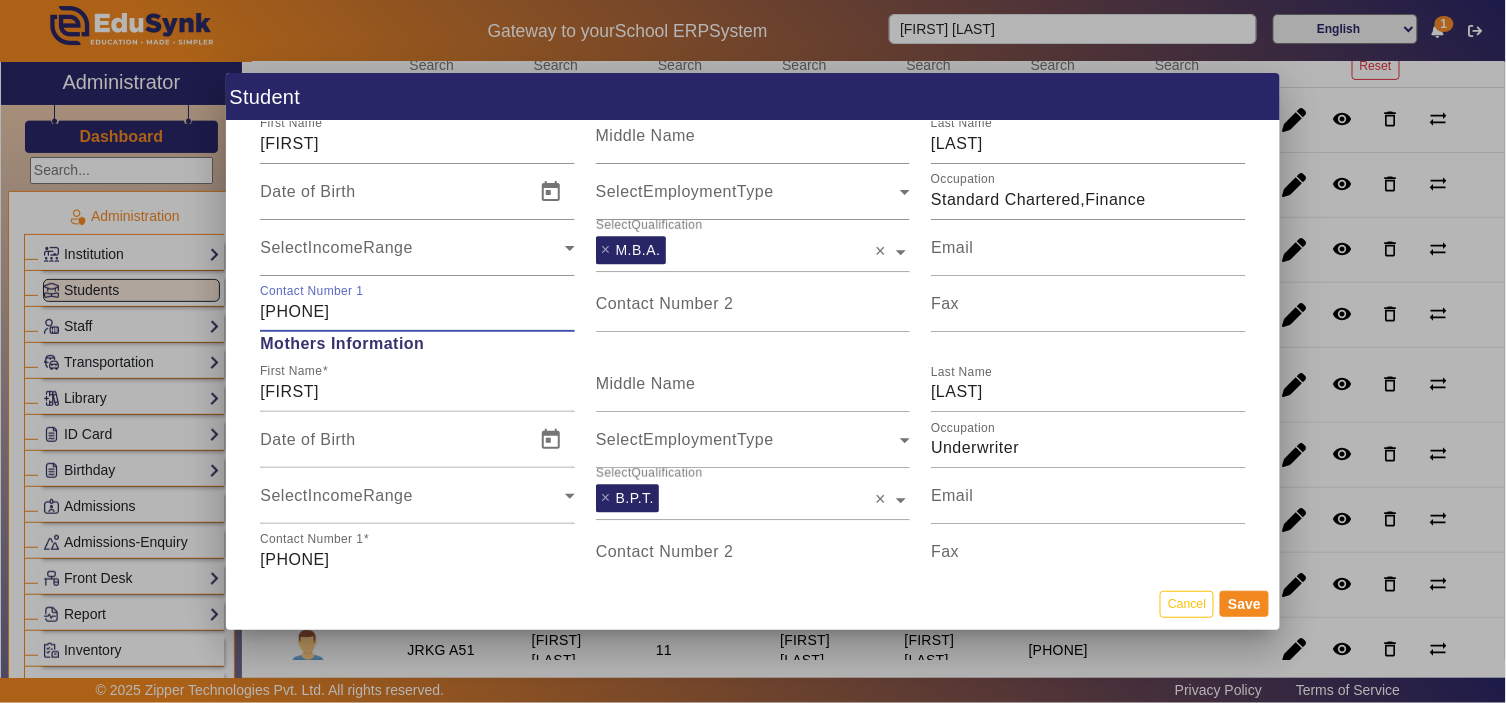 scroll, scrollTop: 1666, scrollLeft: 0, axis: vertical 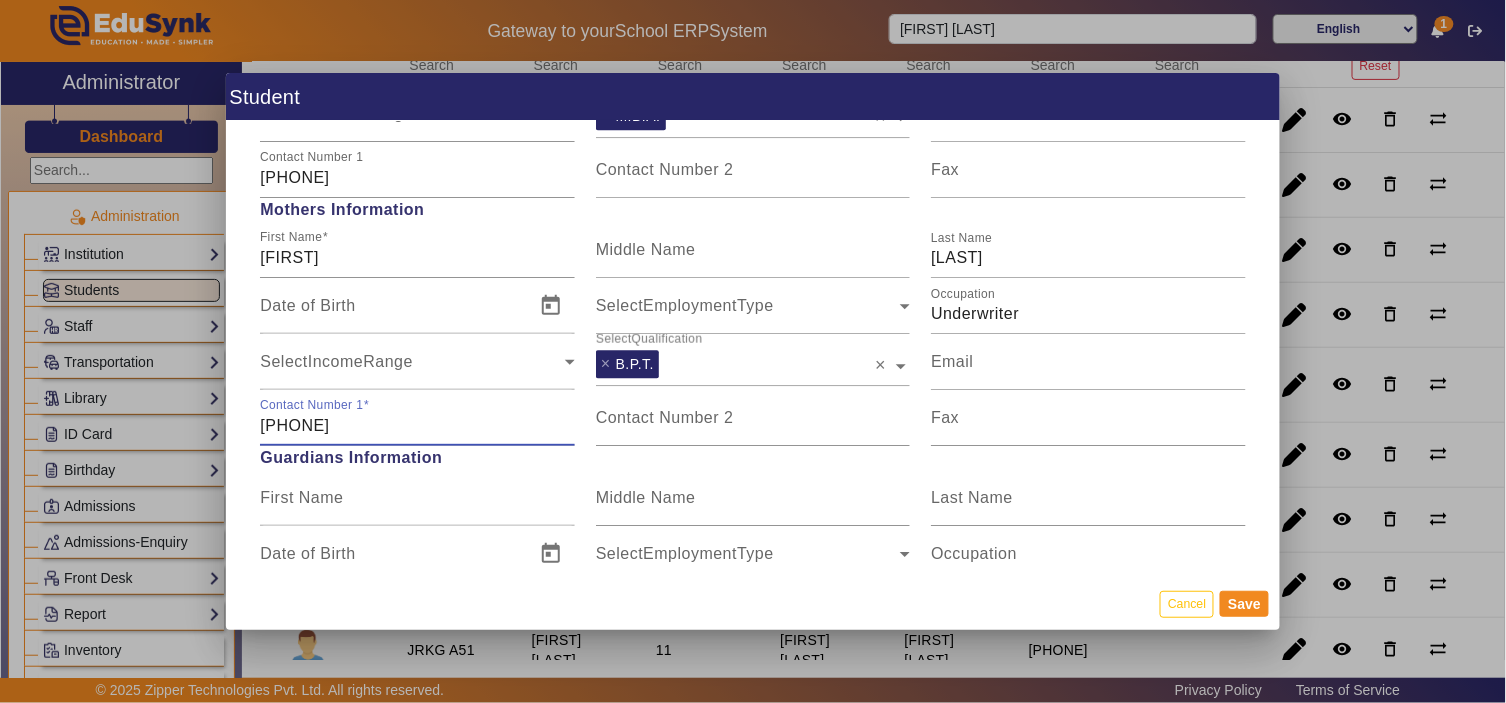 click on "[PHONE]" at bounding box center (417, 426) 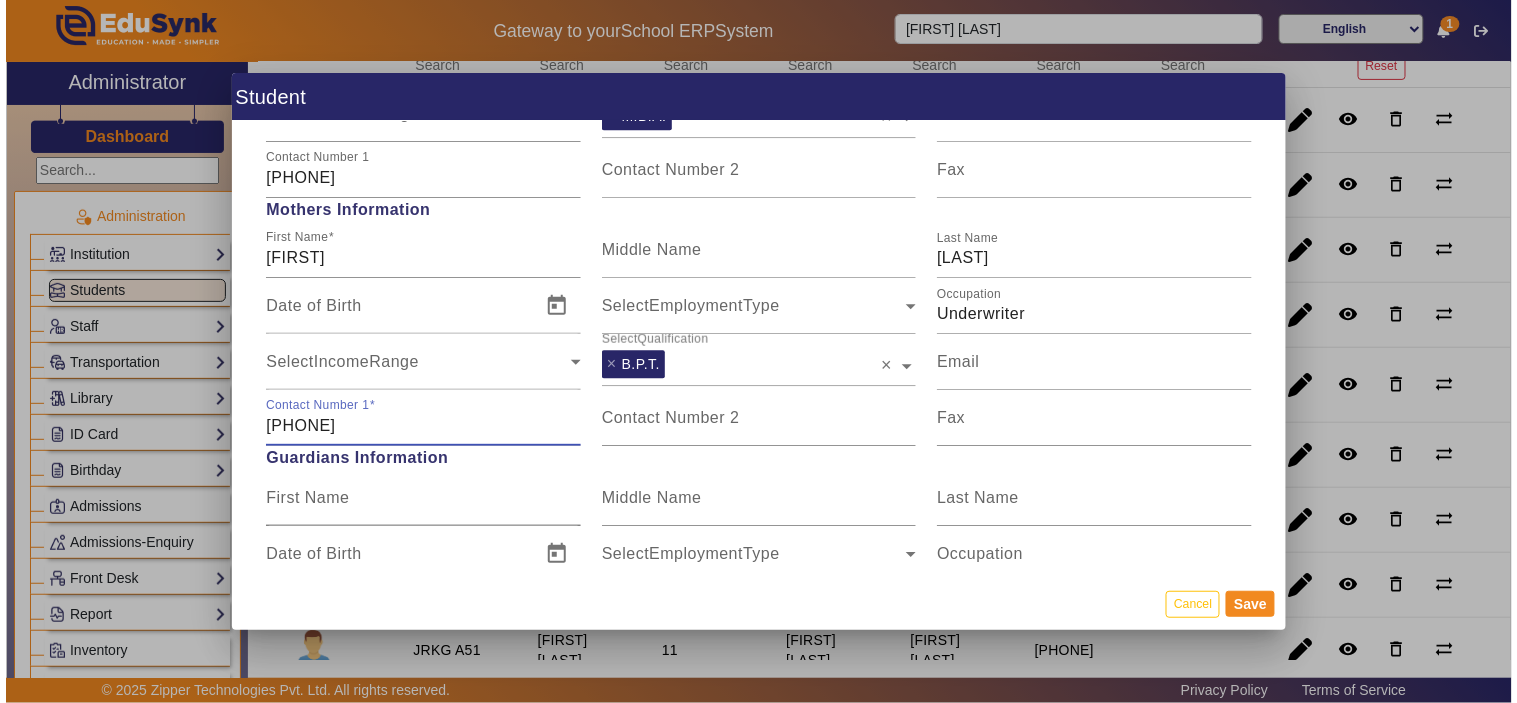 scroll, scrollTop: 1296, scrollLeft: 0, axis: vertical 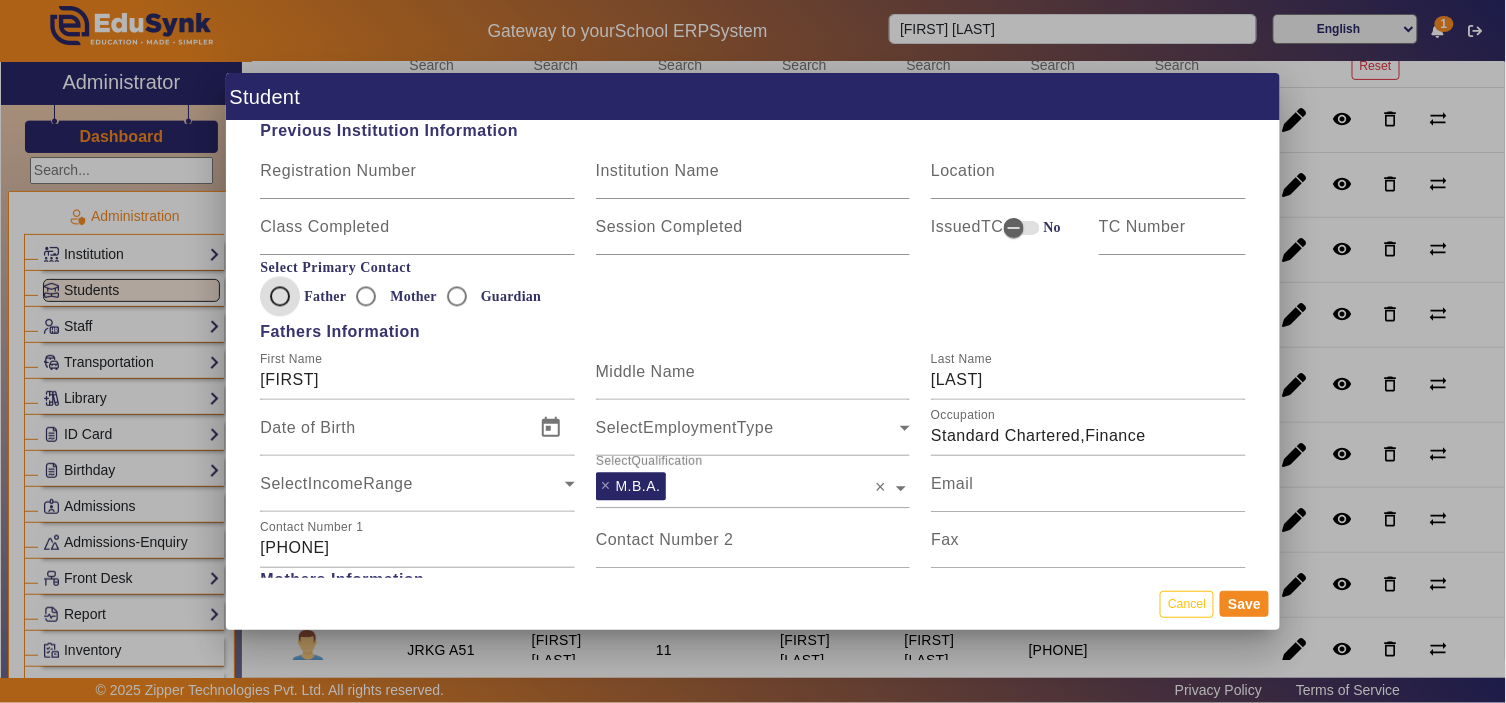 click on "Father" at bounding box center [280, 296] 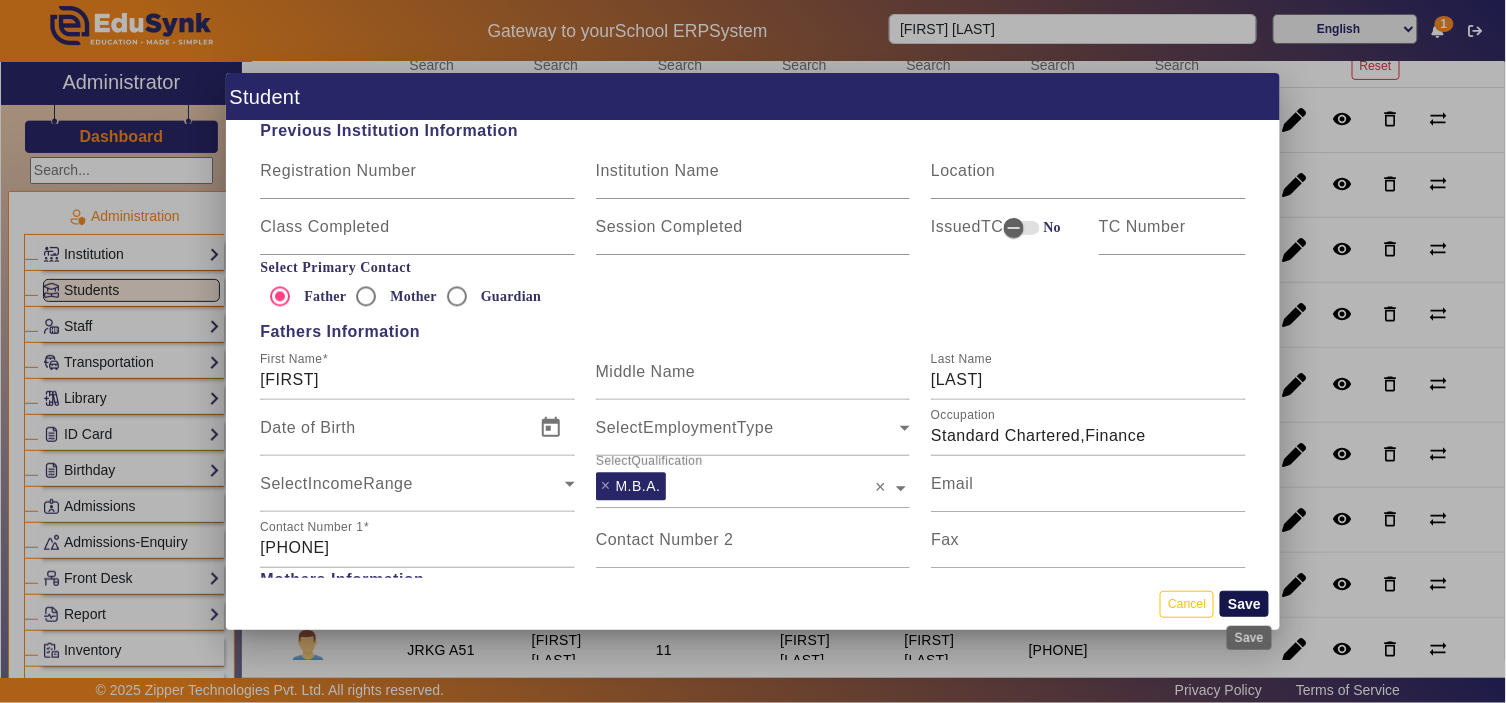 click on "Save" at bounding box center [1244, 604] 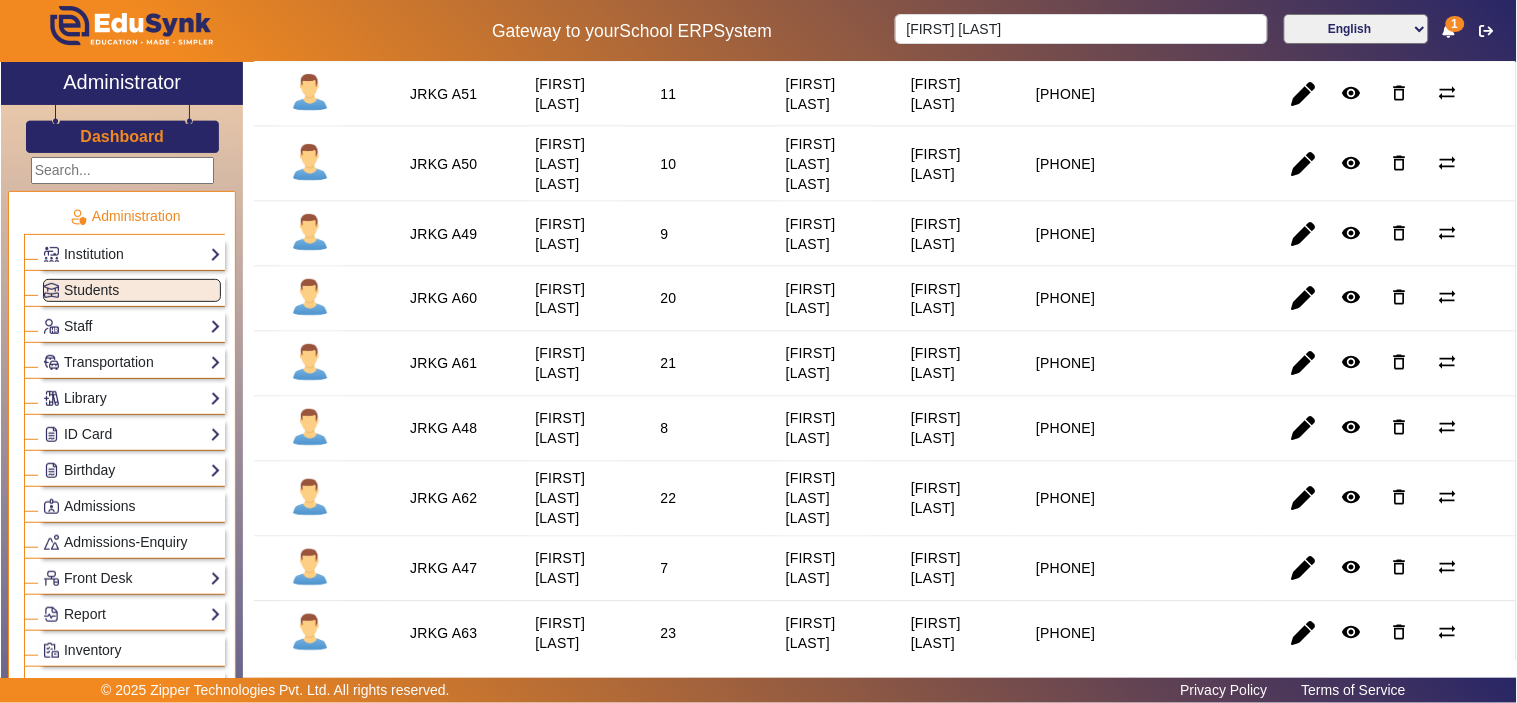 scroll, scrollTop: 0, scrollLeft: 0, axis: both 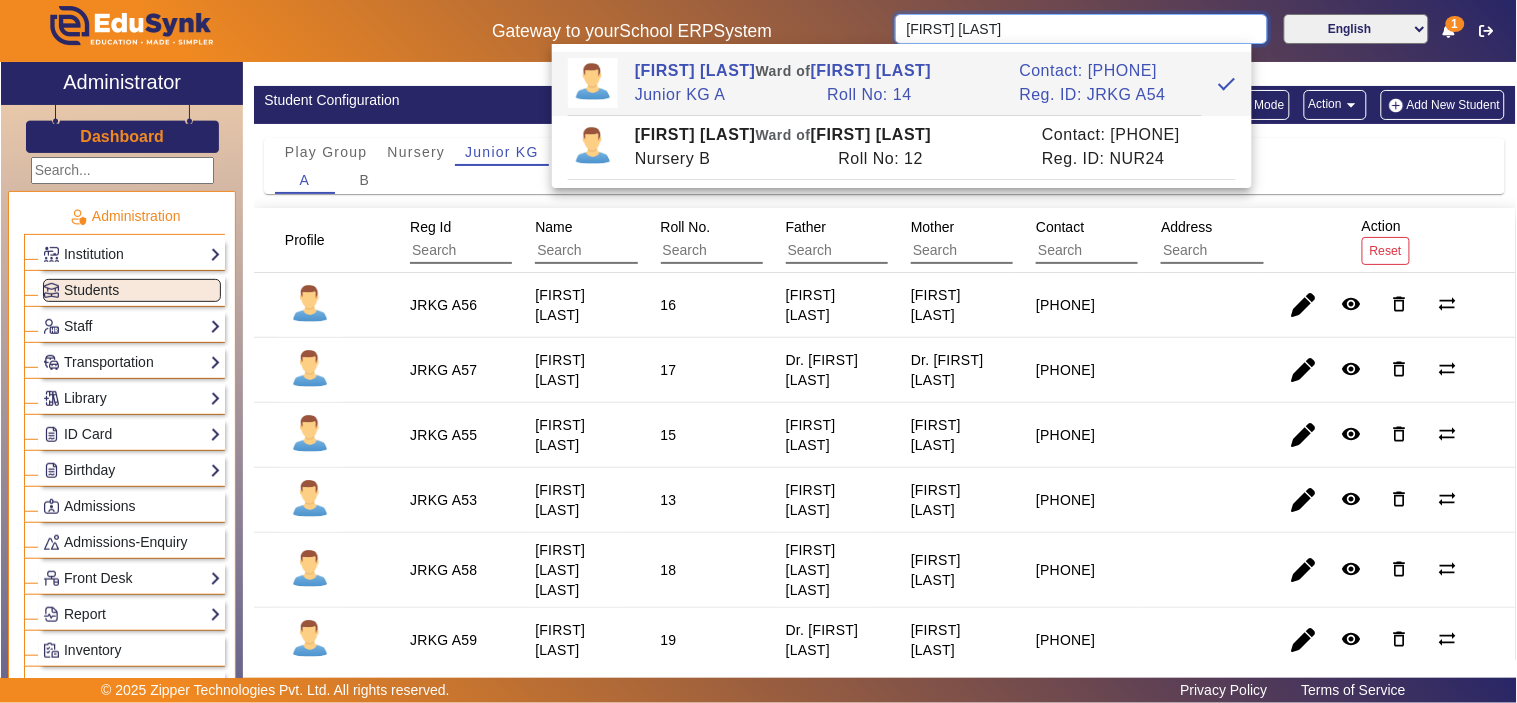 click on "[FIRST] [LAST]" at bounding box center [1081, 29] 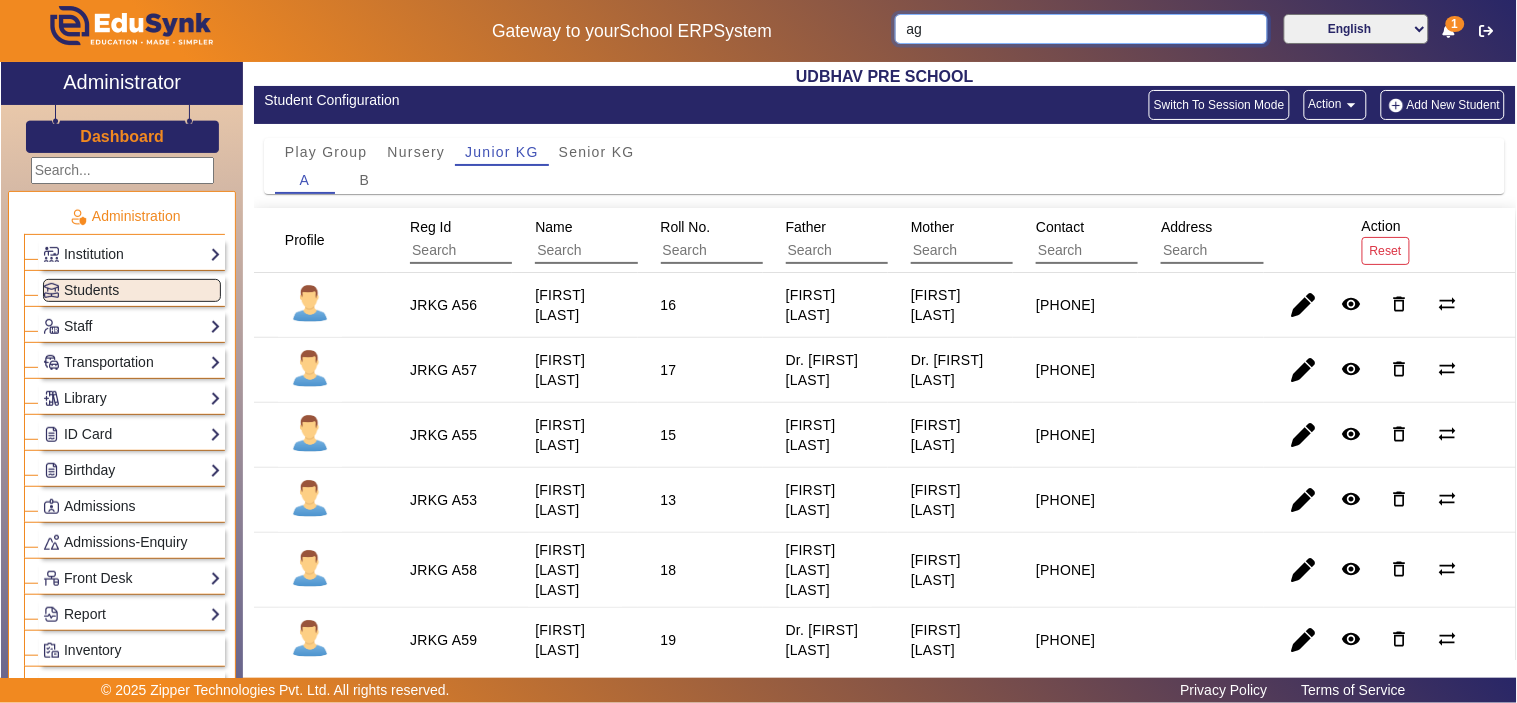 type on "a" 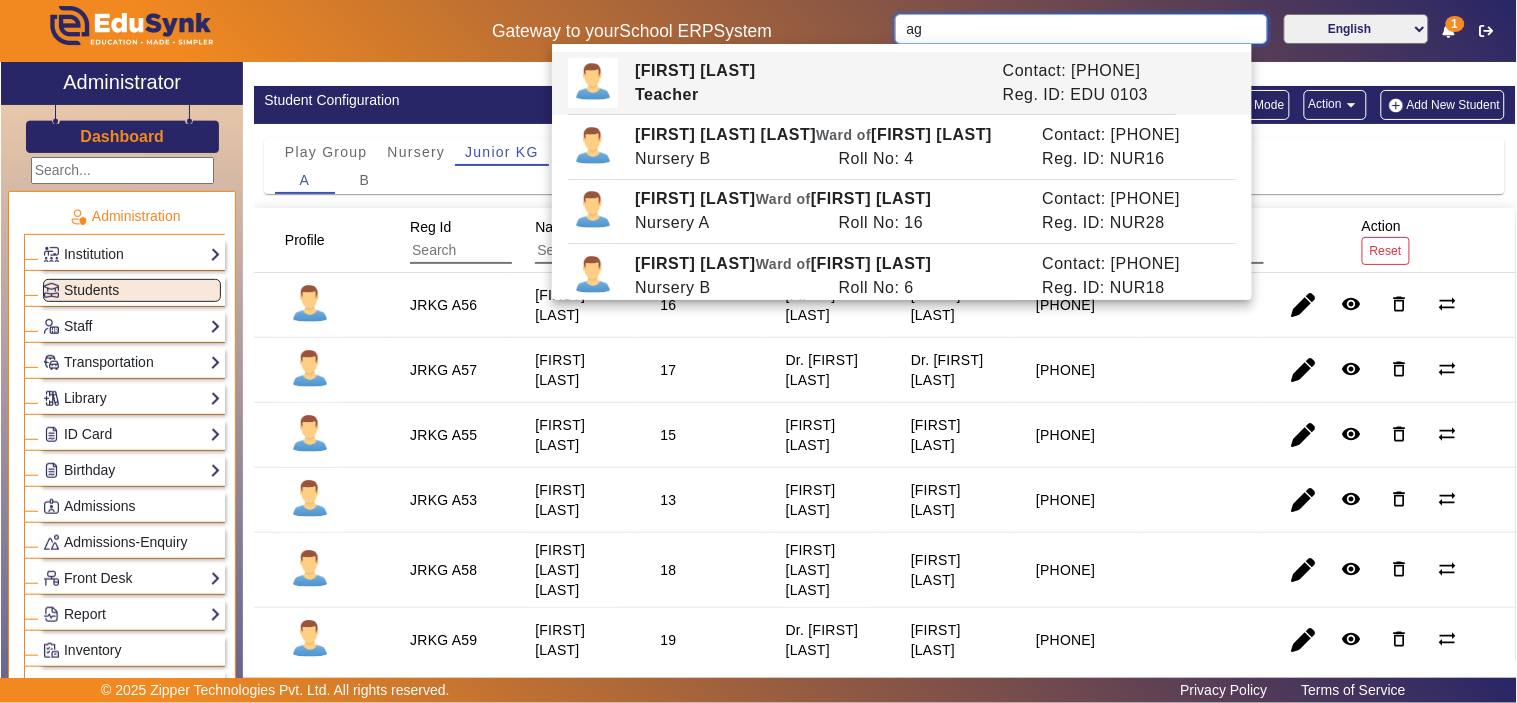 type on "a" 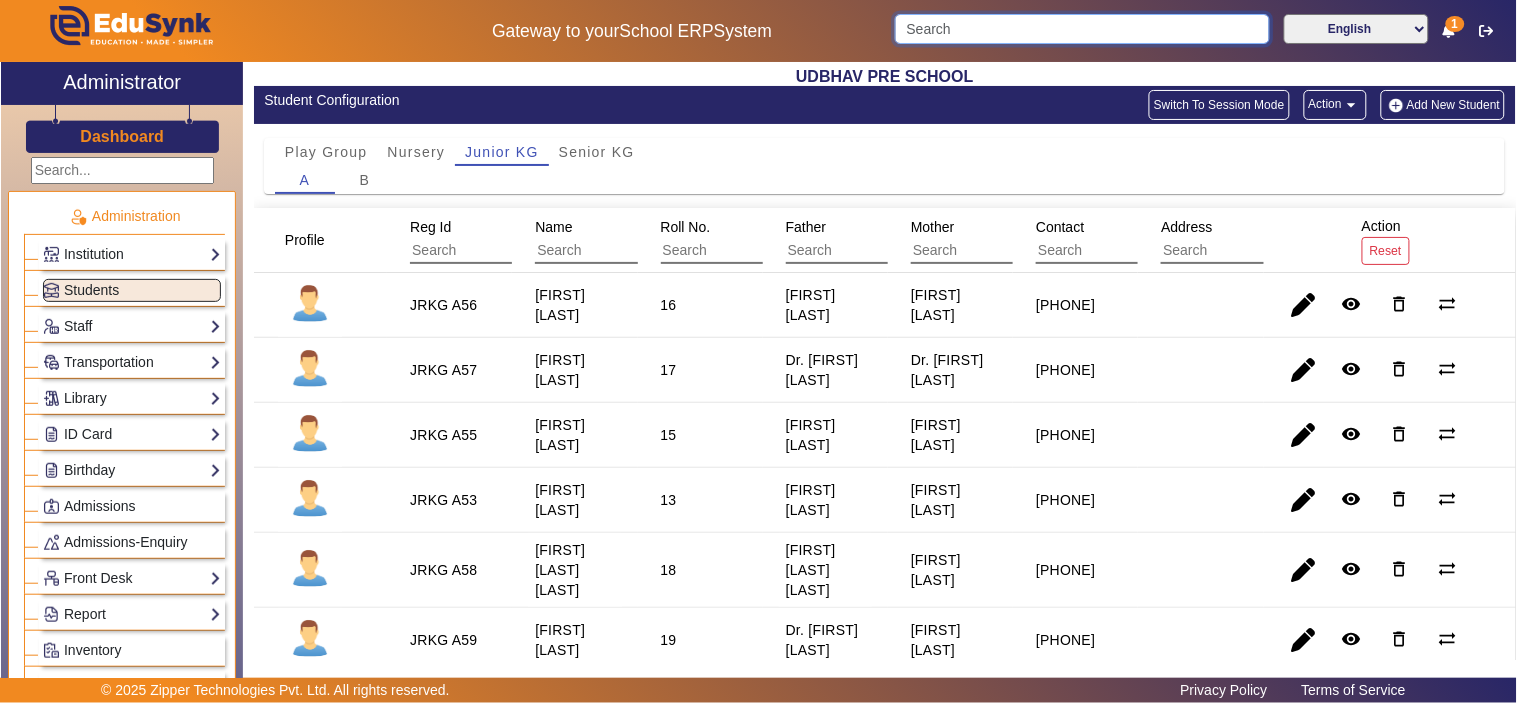 click at bounding box center [1082, 29] 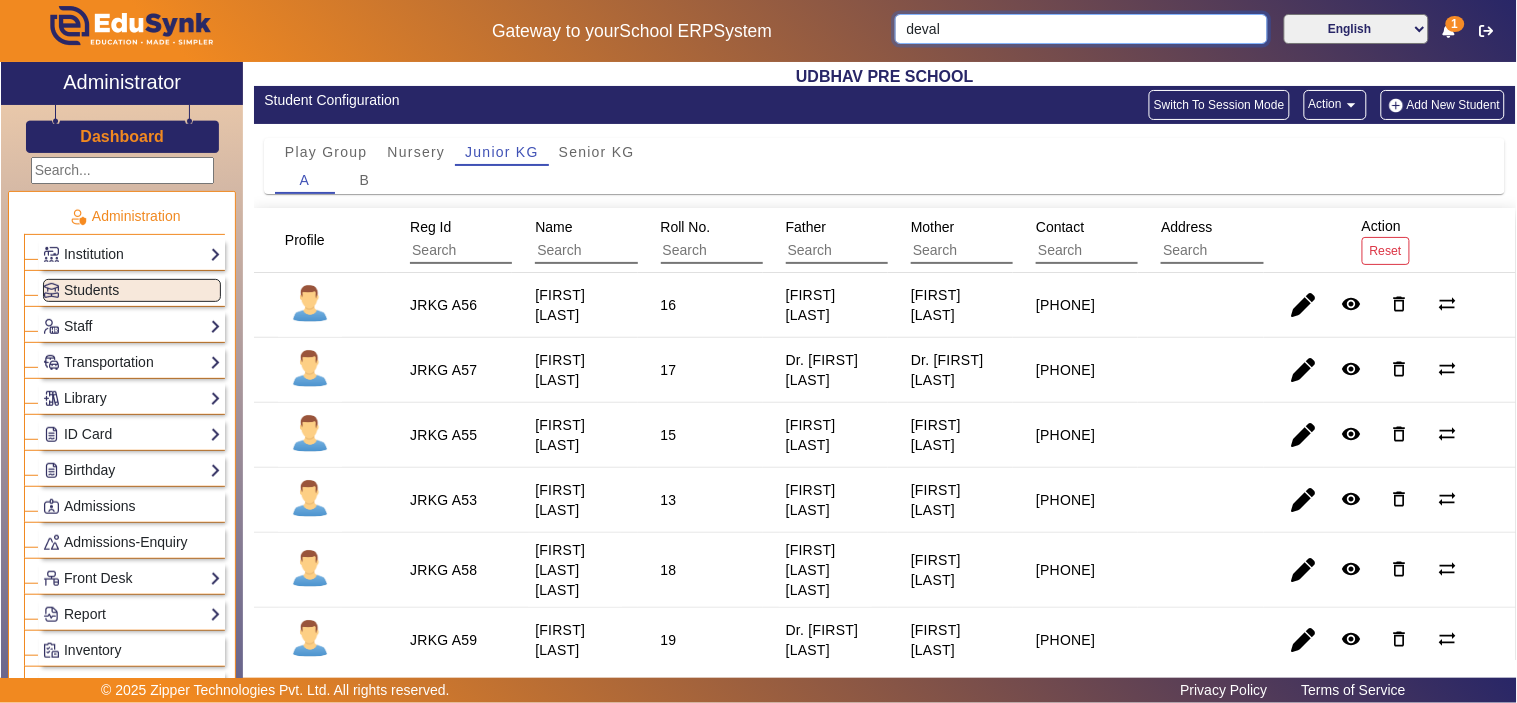 type on "deval" 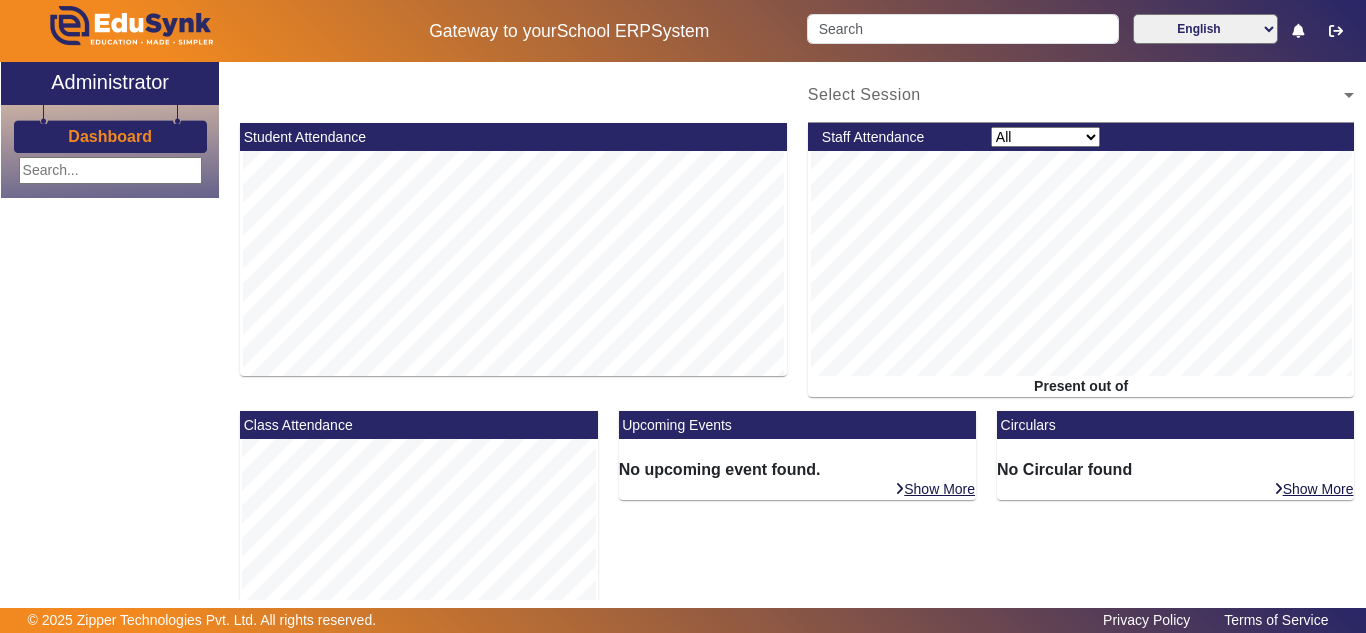 scroll, scrollTop: 0, scrollLeft: 0, axis: both 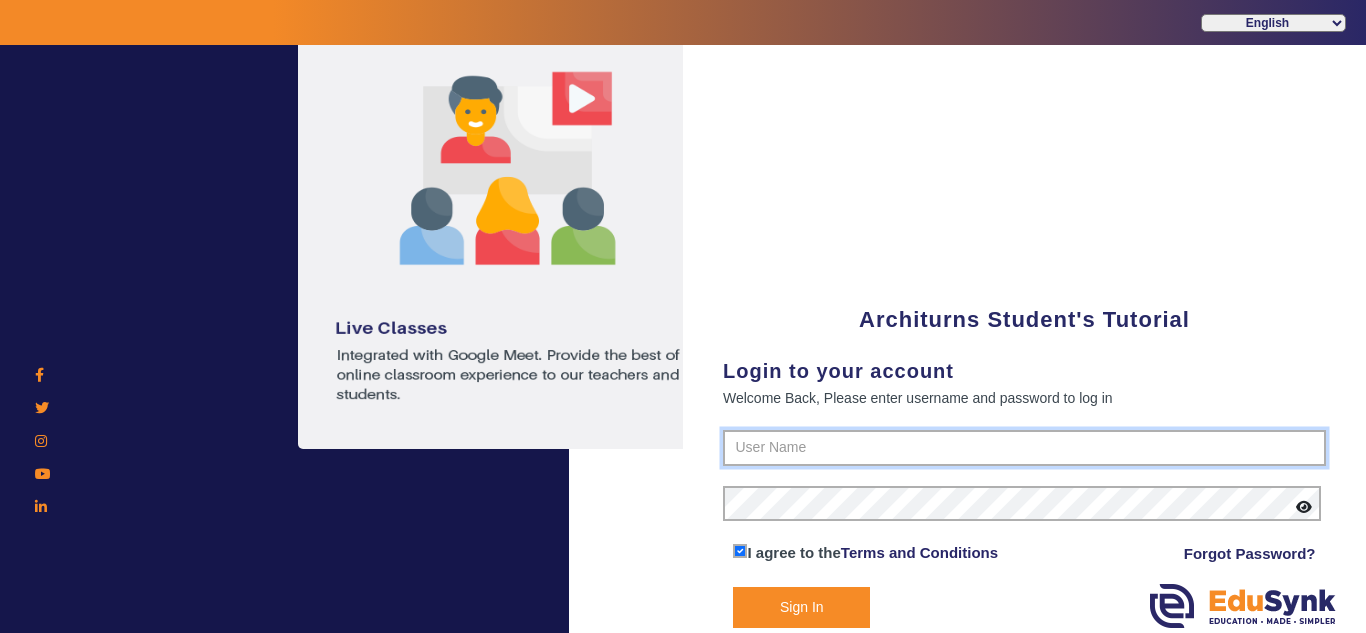 type on "9890876380" 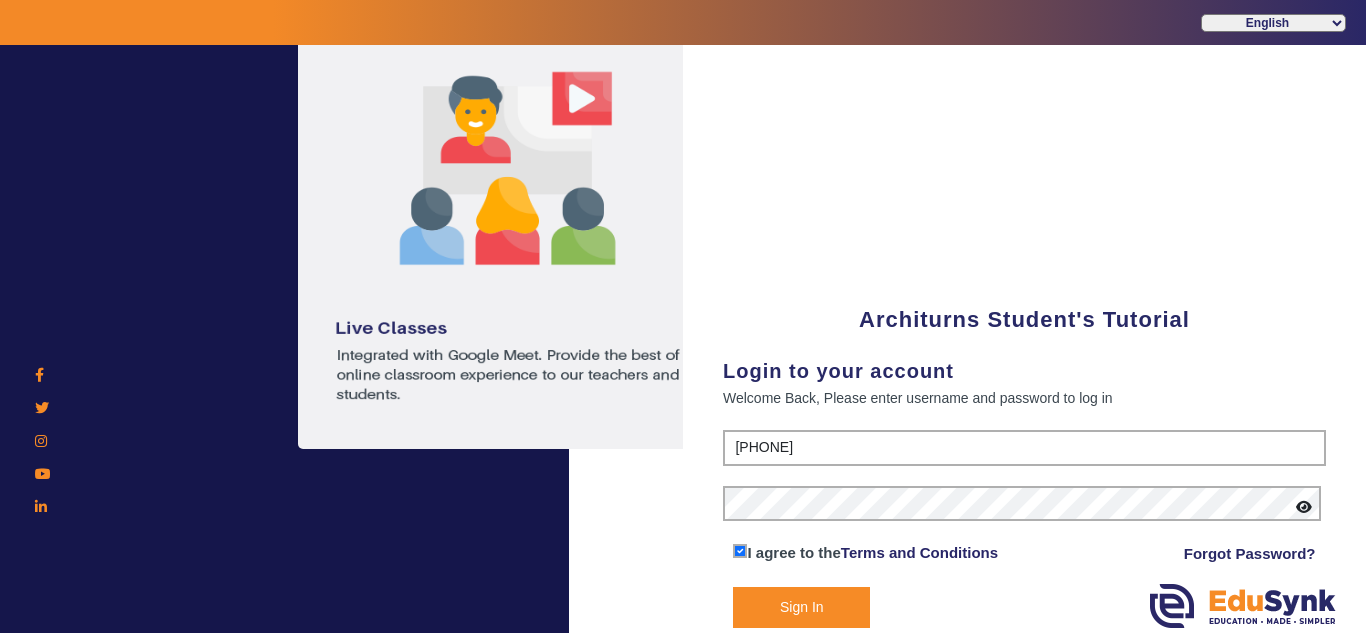 click on "Sign In" 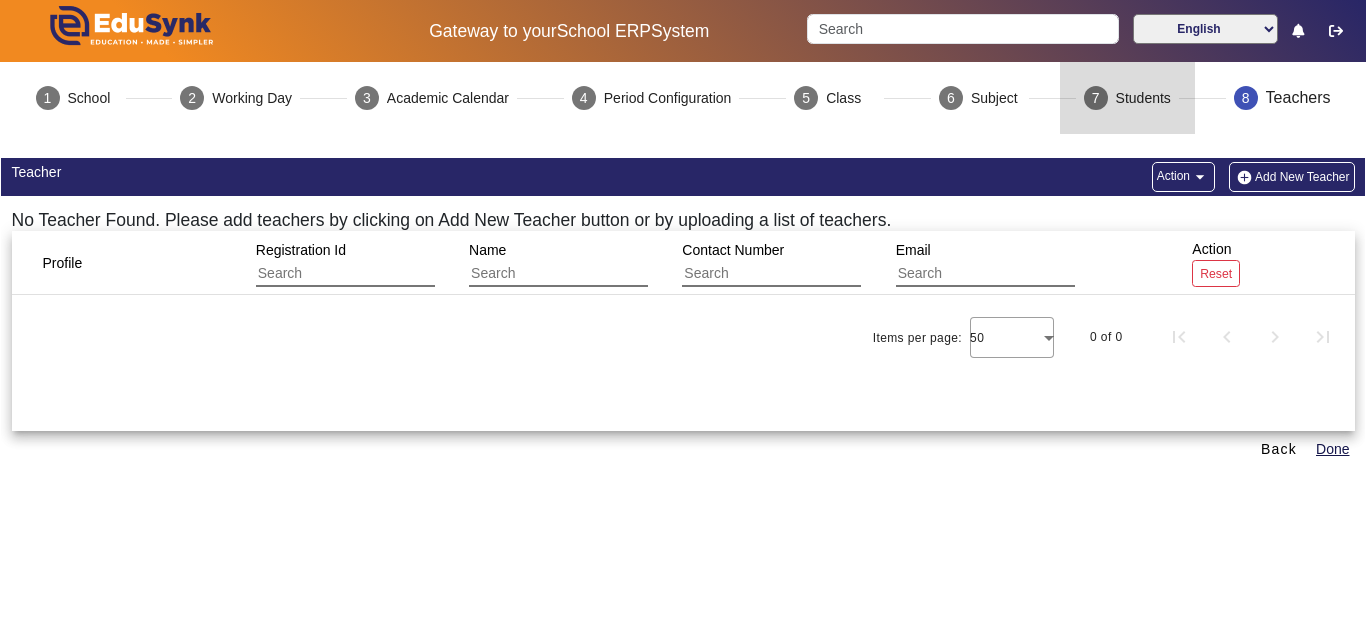 click on "Students" at bounding box center [1143, 98] 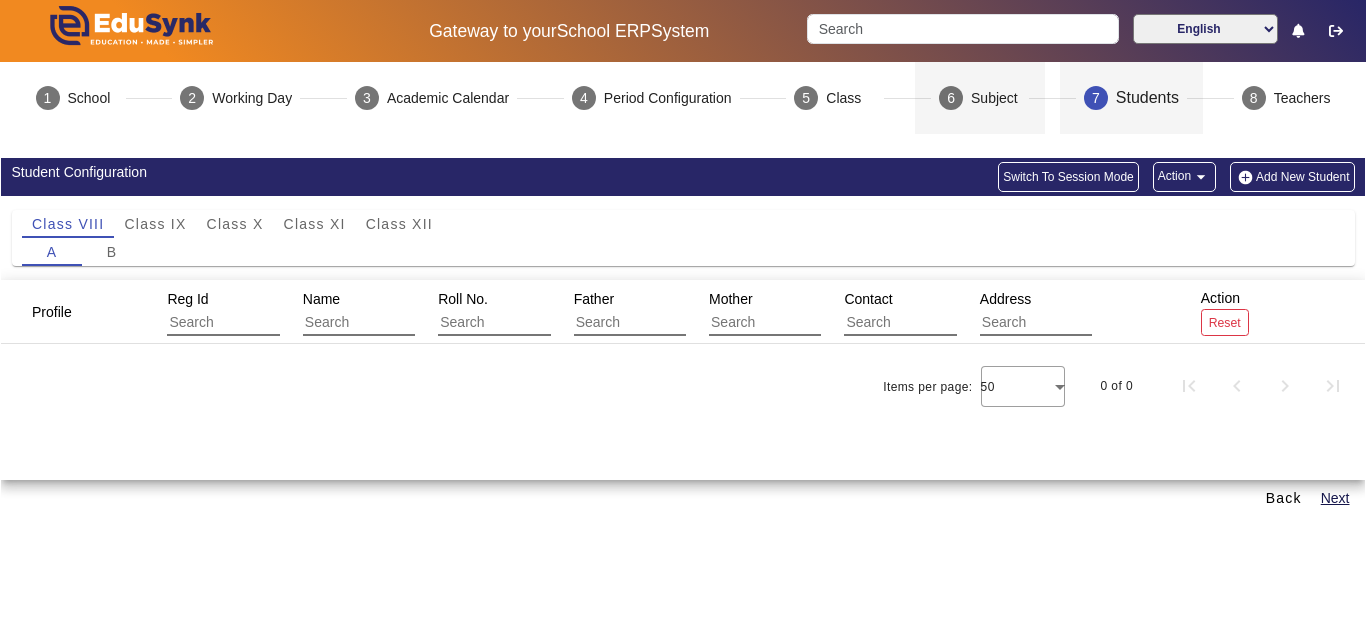 click on "6  Subject" at bounding box center (980, 98) 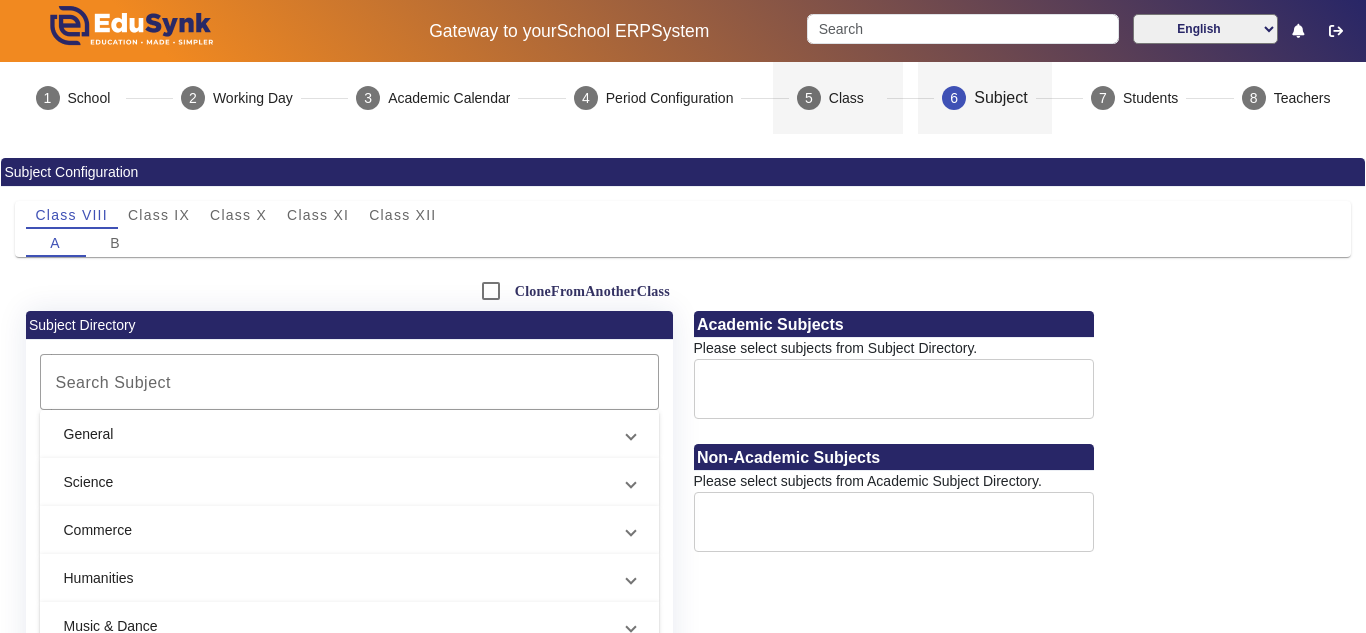 click on "Class" at bounding box center [854, 98] 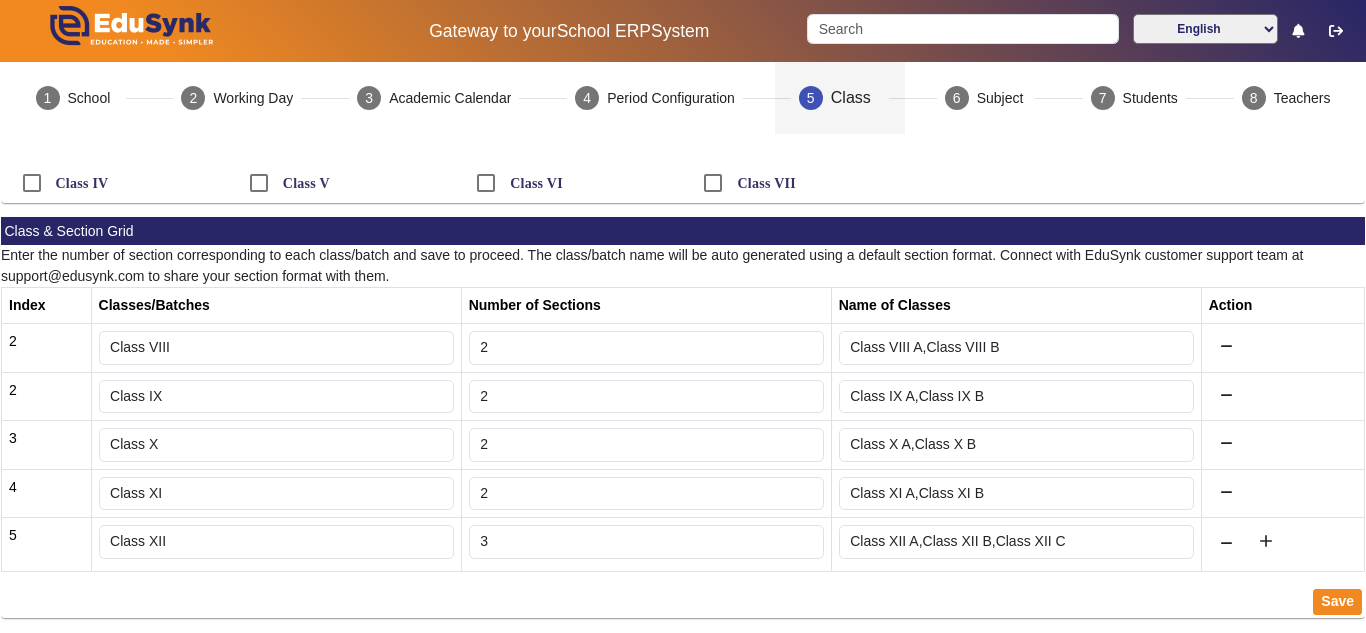 scroll, scrollTop: 139, scrollLeft: 0, axis: vertical 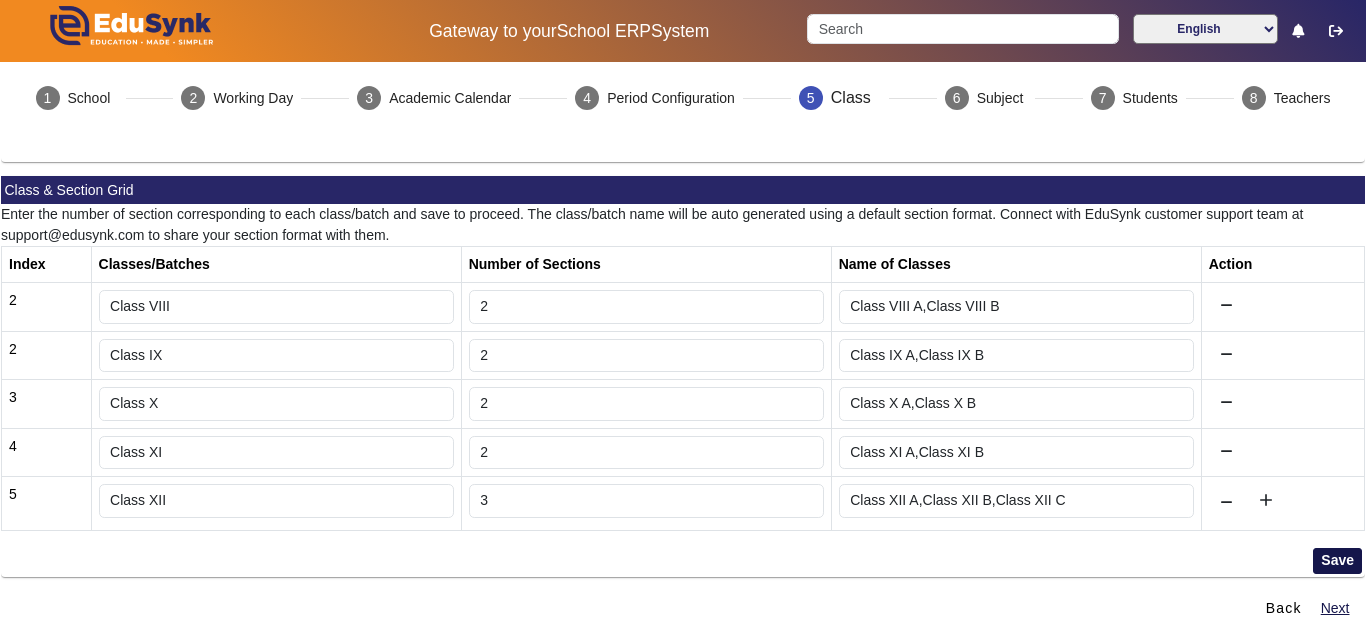 click on "Save" 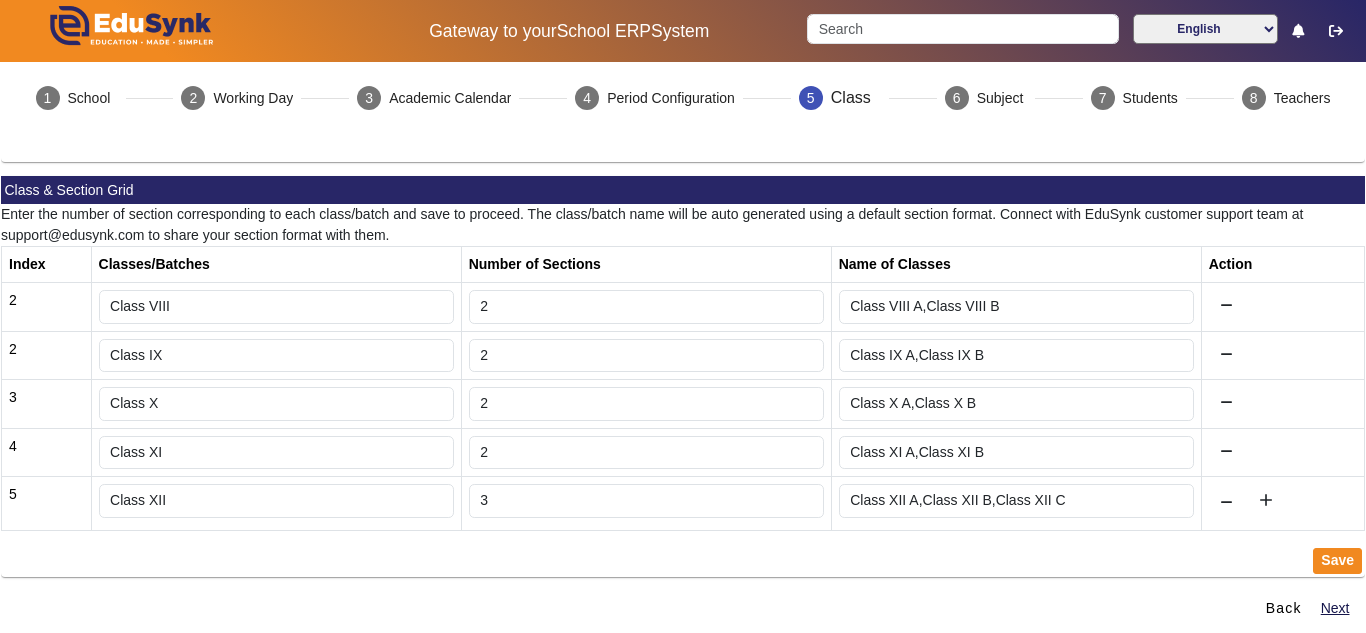 type 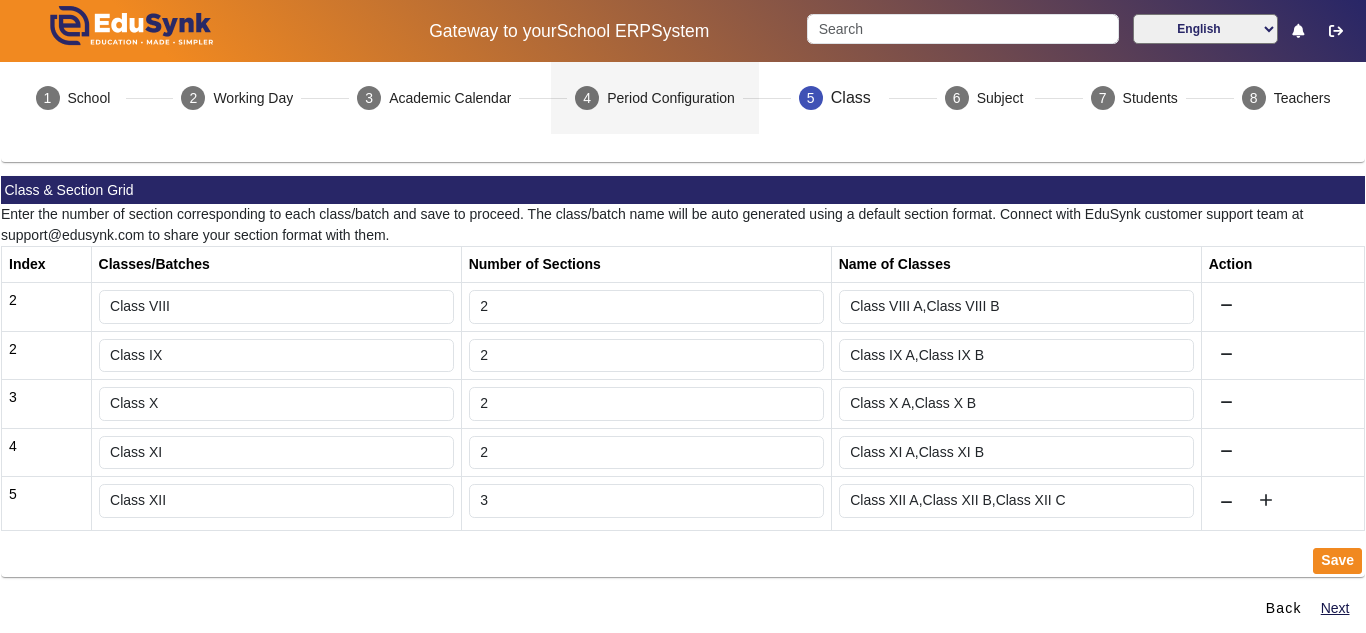 click on "Period Configuration" at bounding box center [671, 98] 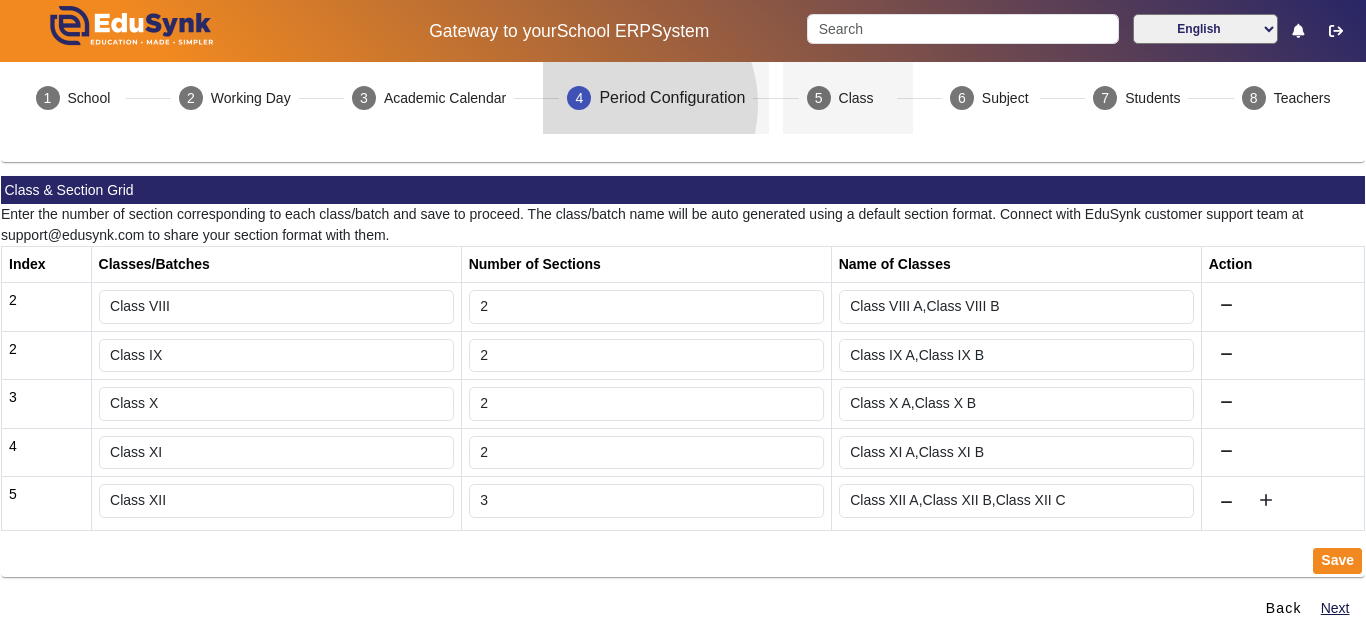 scroll, scrollTop: 0, scrollLeft: 0, axis: both 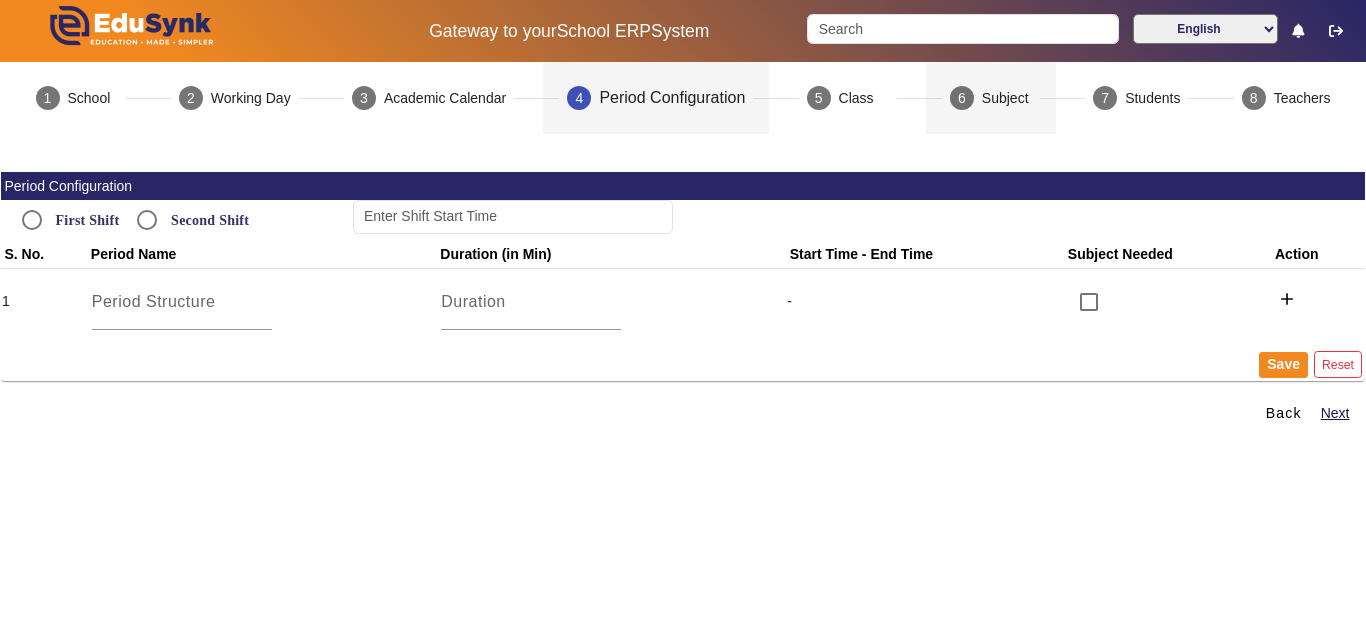 click on "6" at bounding box center [962, 98] 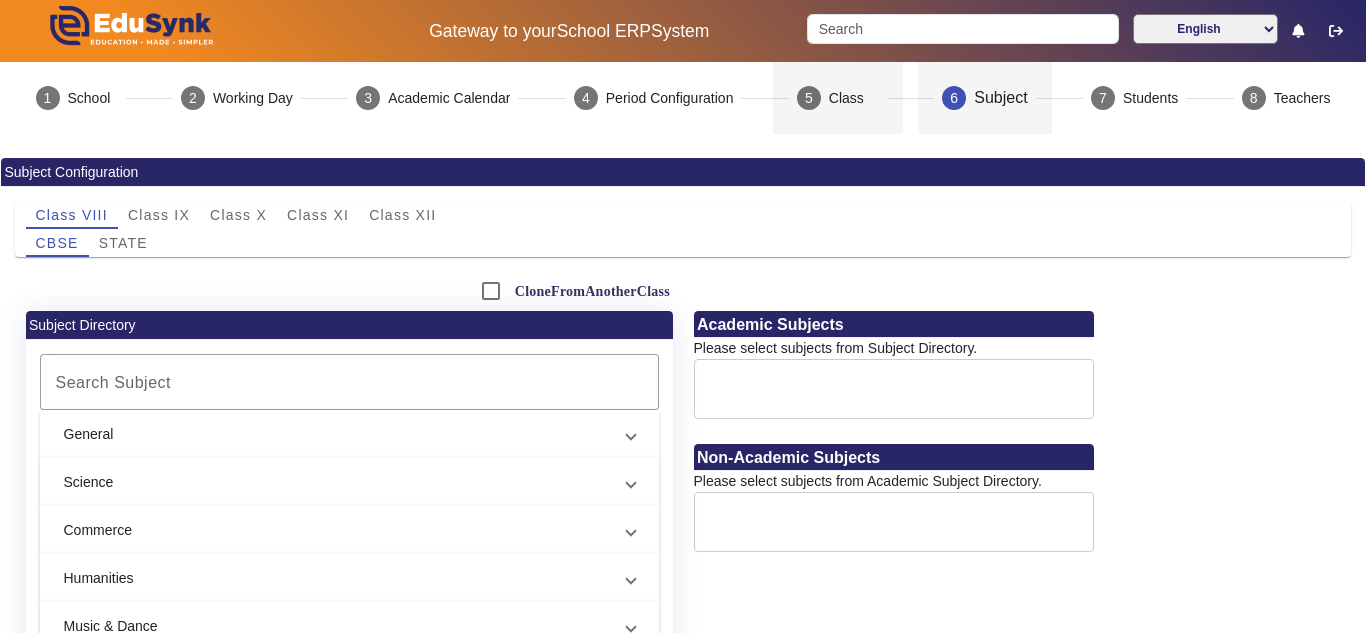 click on "5  Class" at bounding box center [838, 98] 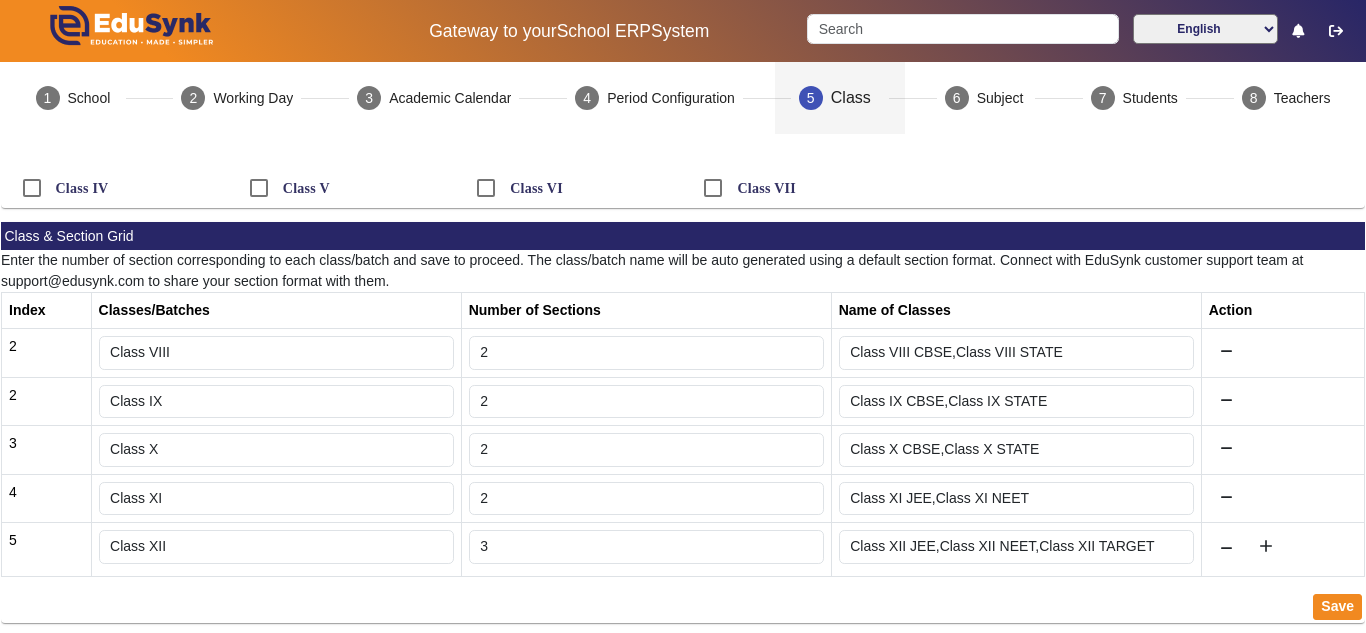 scroll, scrollTop: 139, scrollLeft: 0, axis: vertical 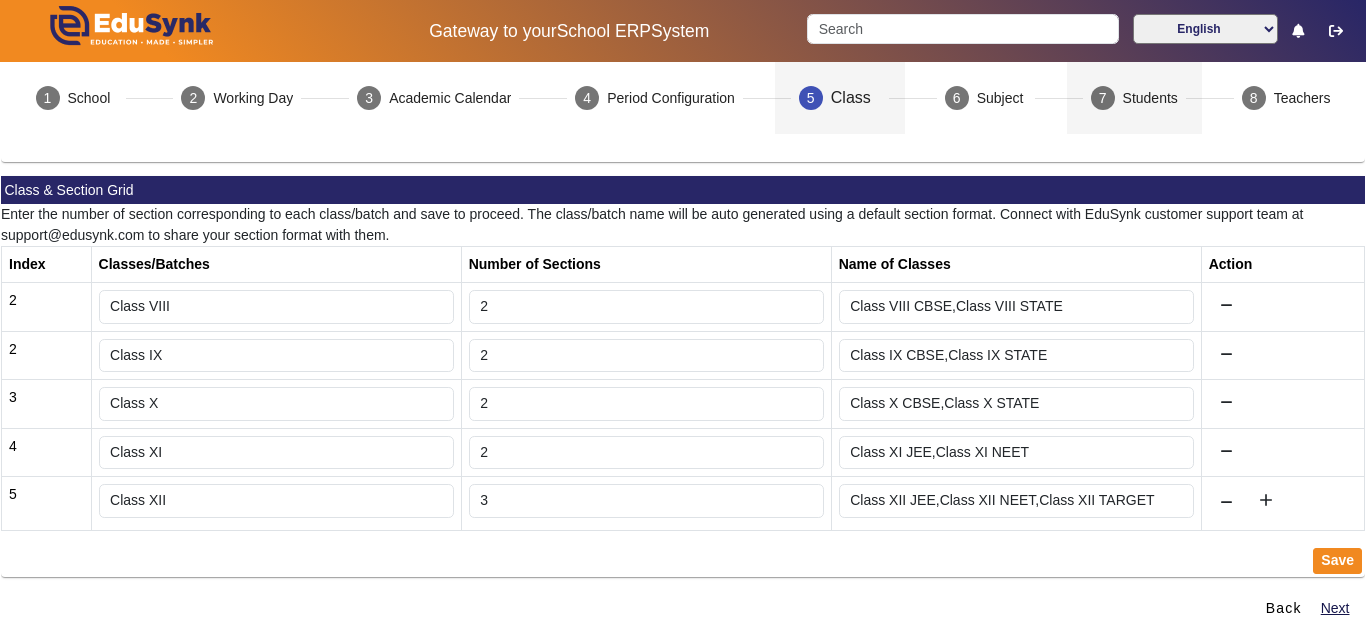 click on "Students" at bounding box center [1150, 98] 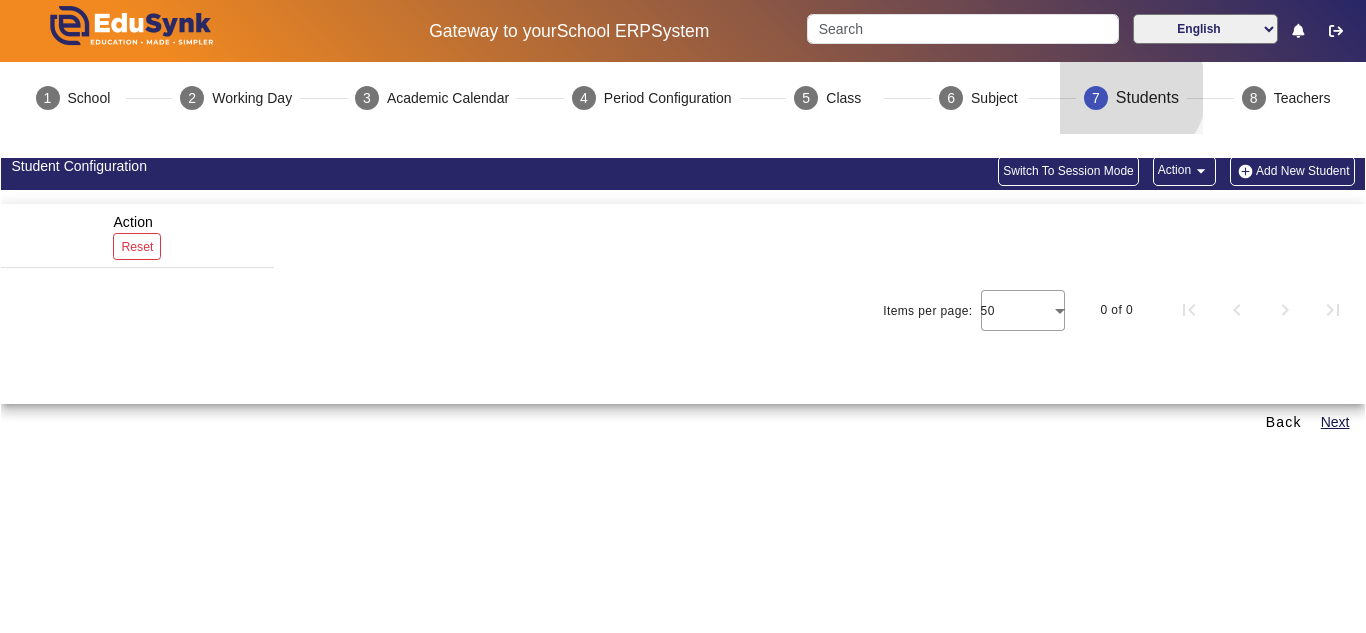 scroll, scrollTop: 0, scrollLeft: 0, axis: both 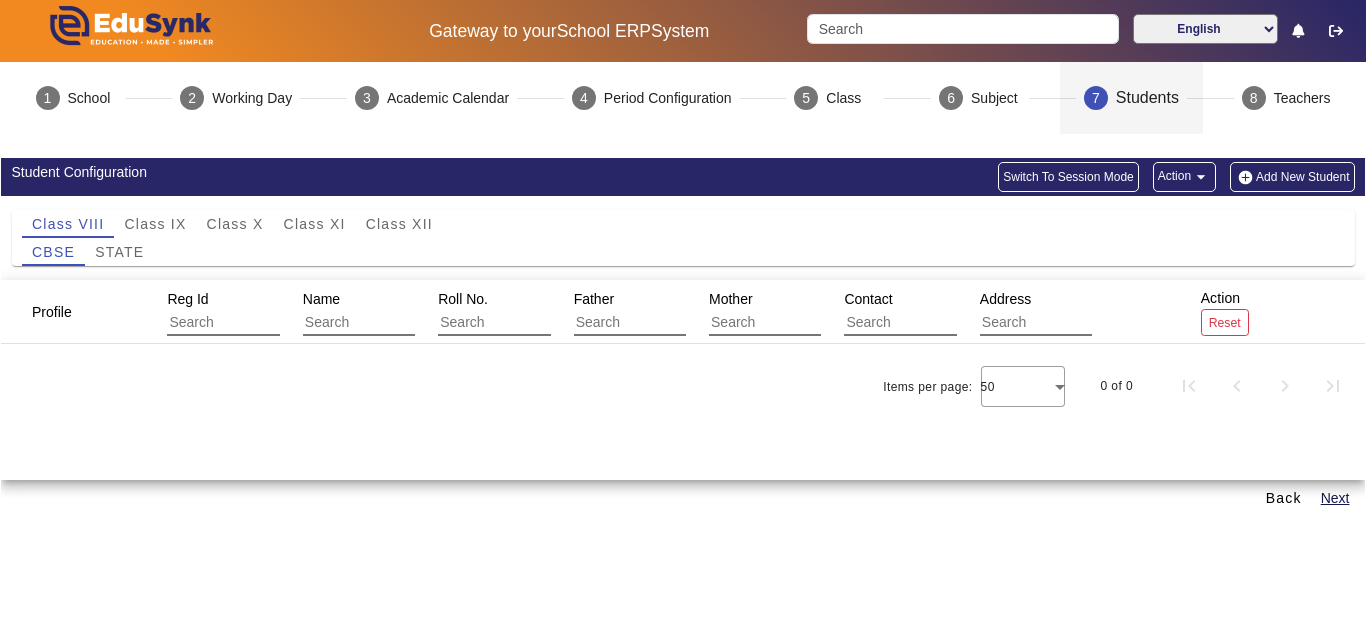 click on "arrow_drop_down" 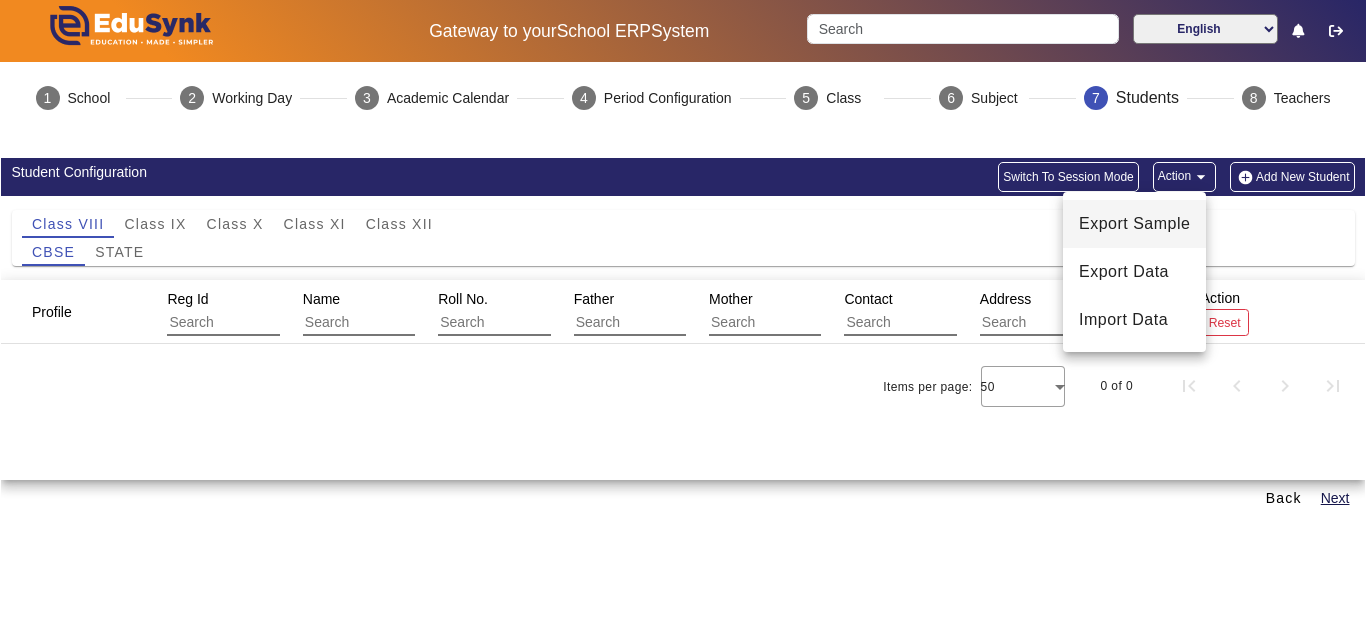 click on "Export Sample" at bounding box center [1134, 224] 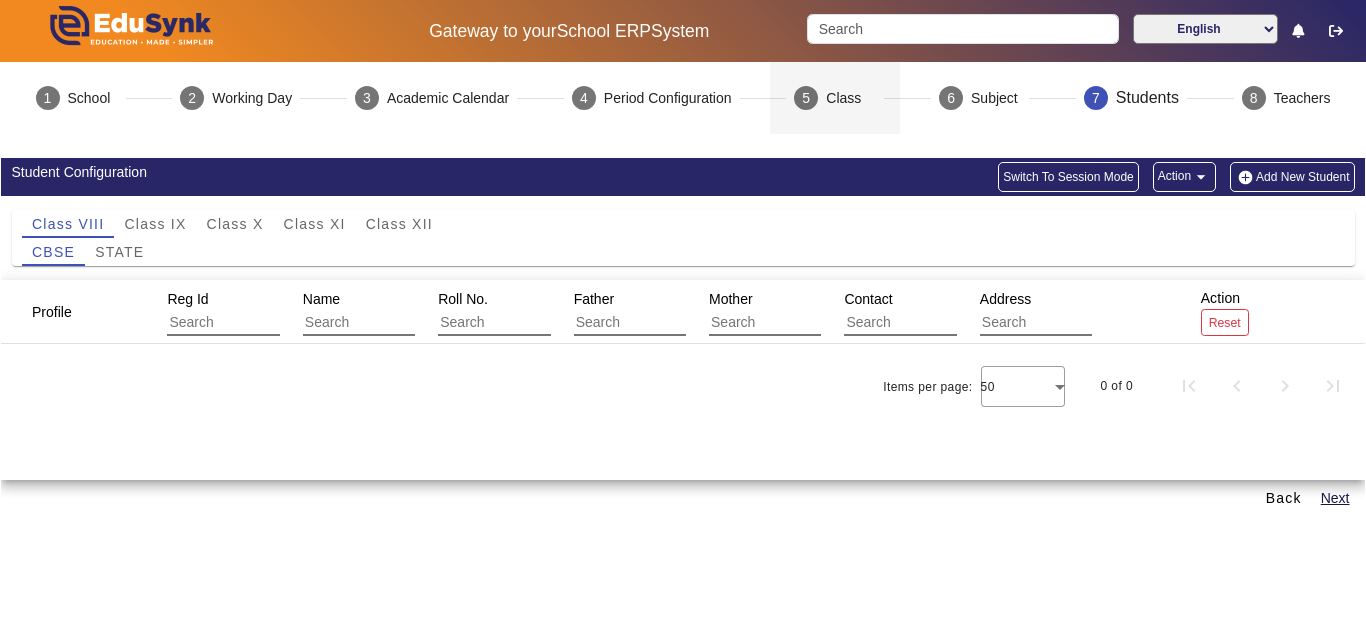 type 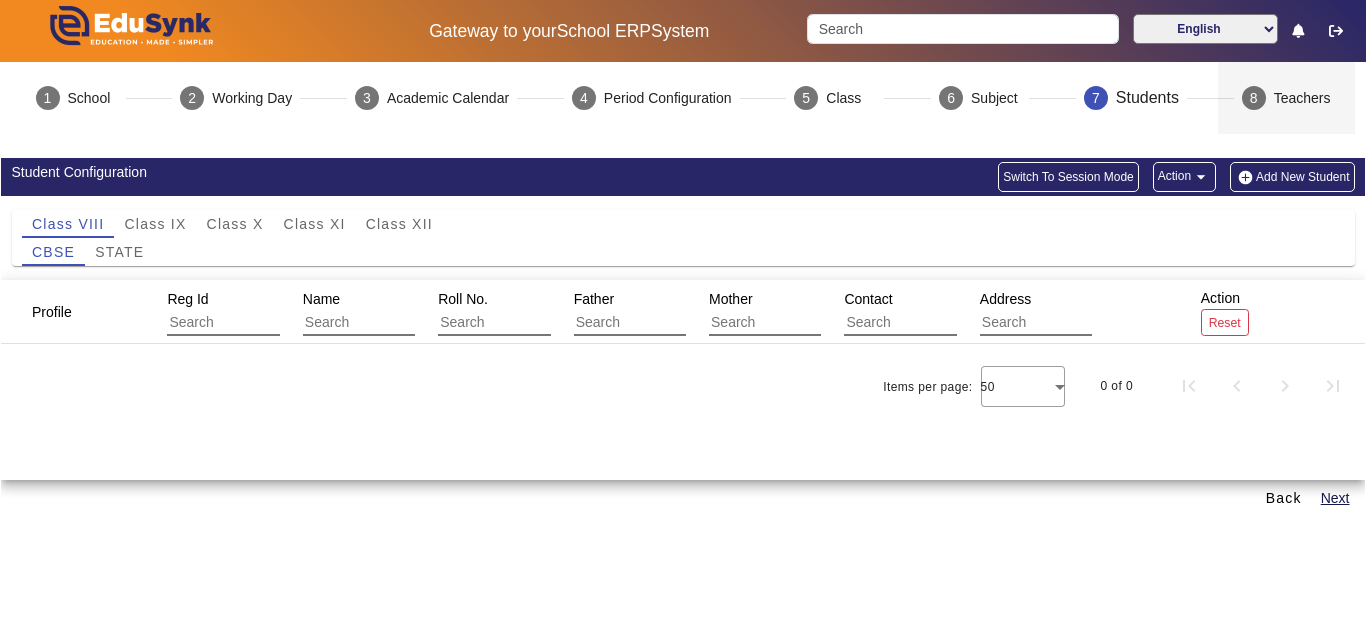 click on "Teachers" at bounding box center (1302, 98) 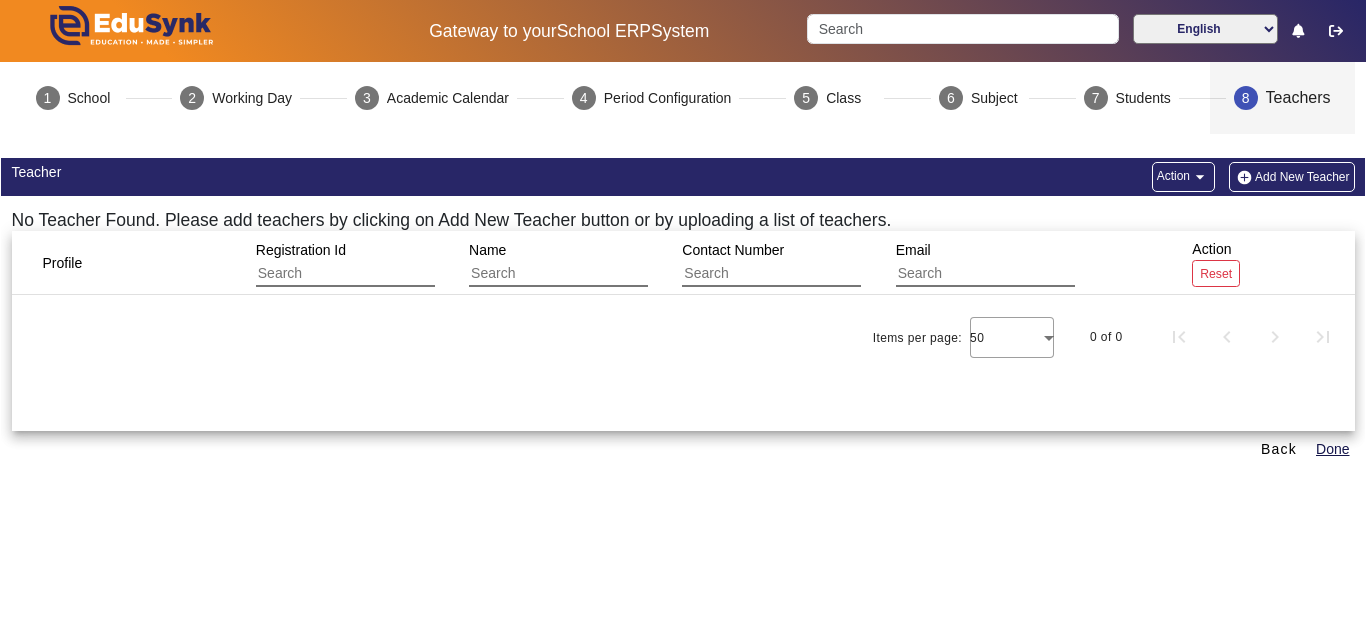 click on "arrow_drop_down" 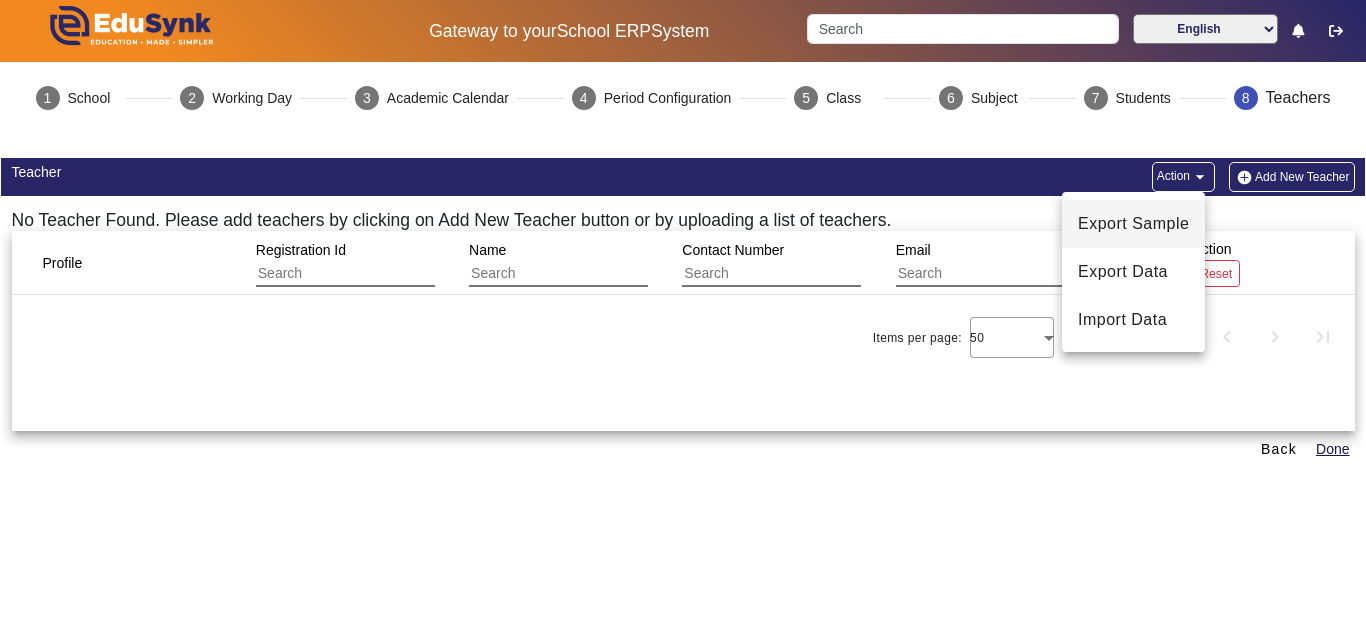 click on "Export Sample" at bounding box center (1133, 224) 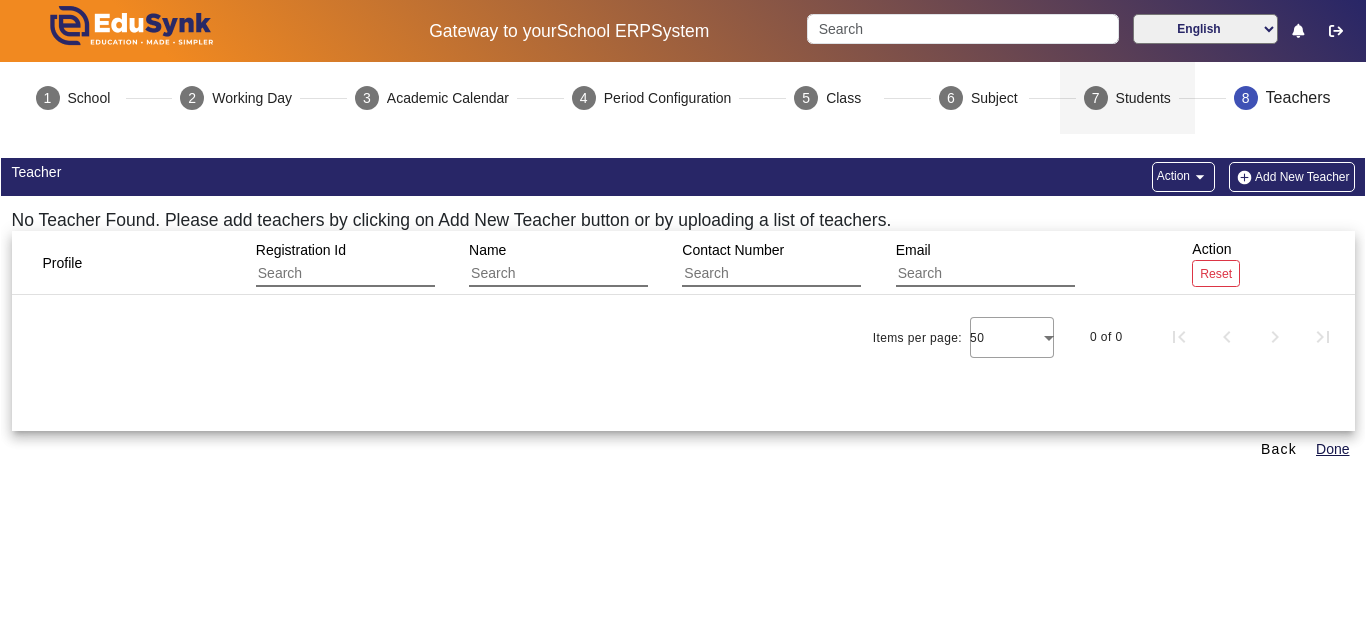 click on "Students" at bounding box center (1143, 98) 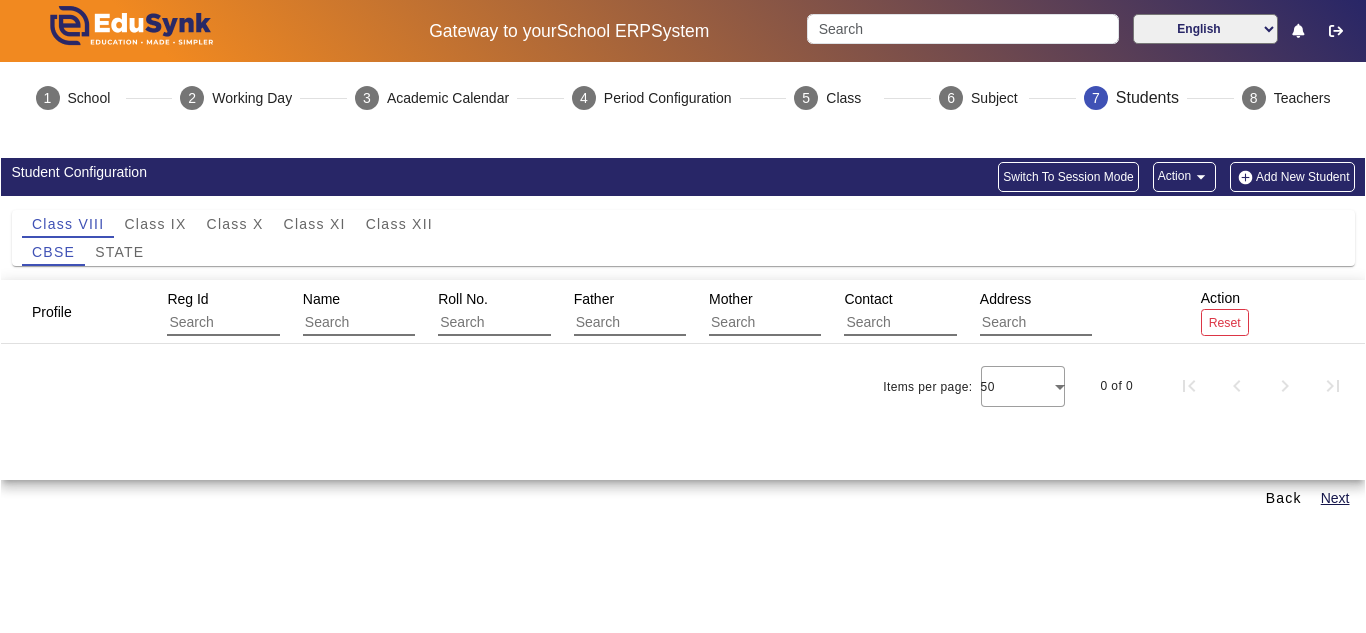 click on "Action  arrow_drop_down" 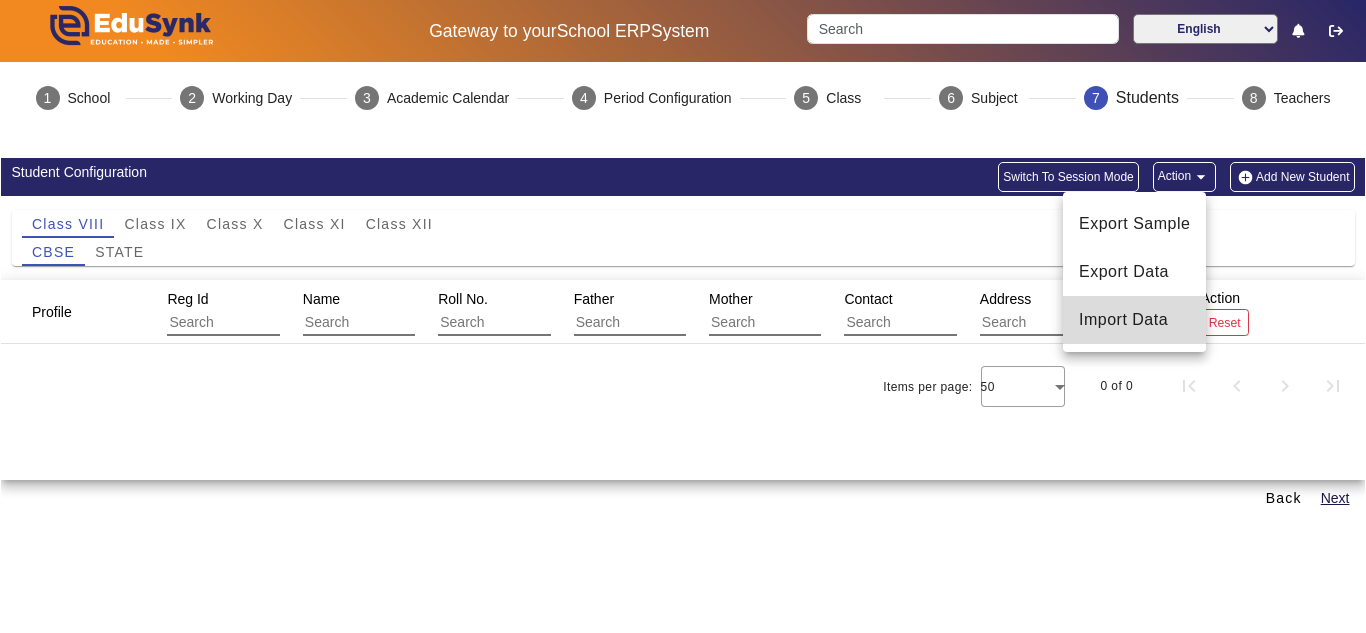 click on "Import Data" at bounding box center (1134, 320) 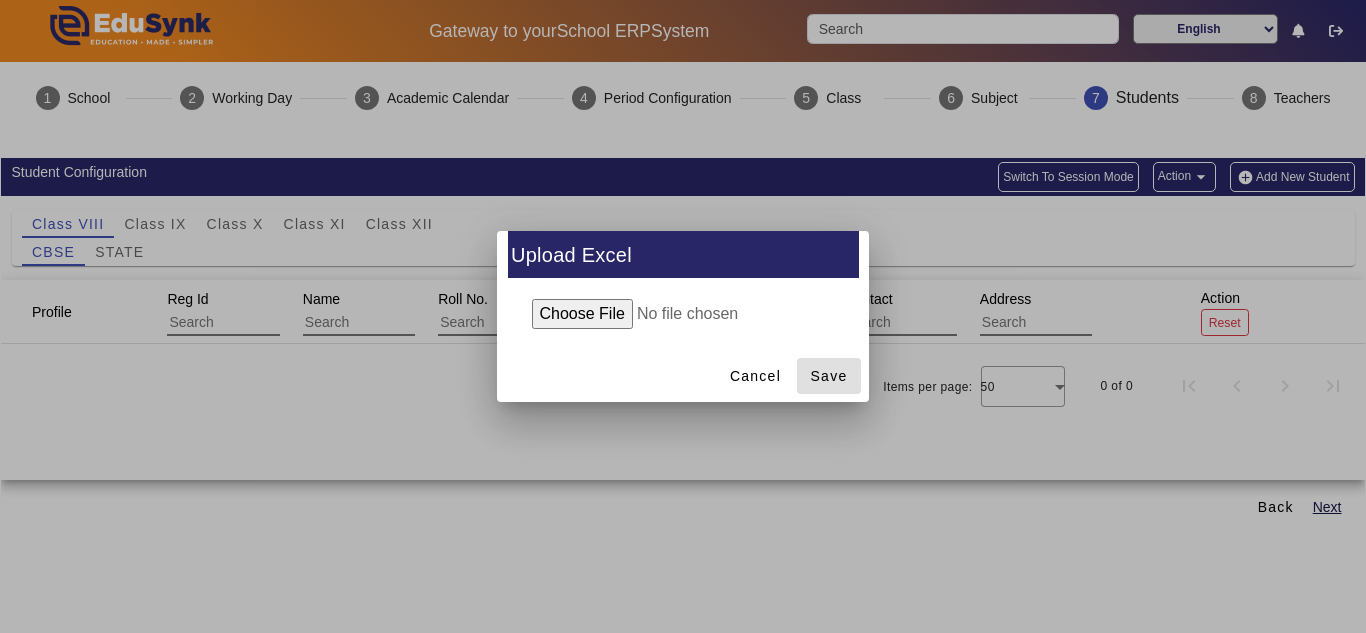 click at bounding box center (683, 314) 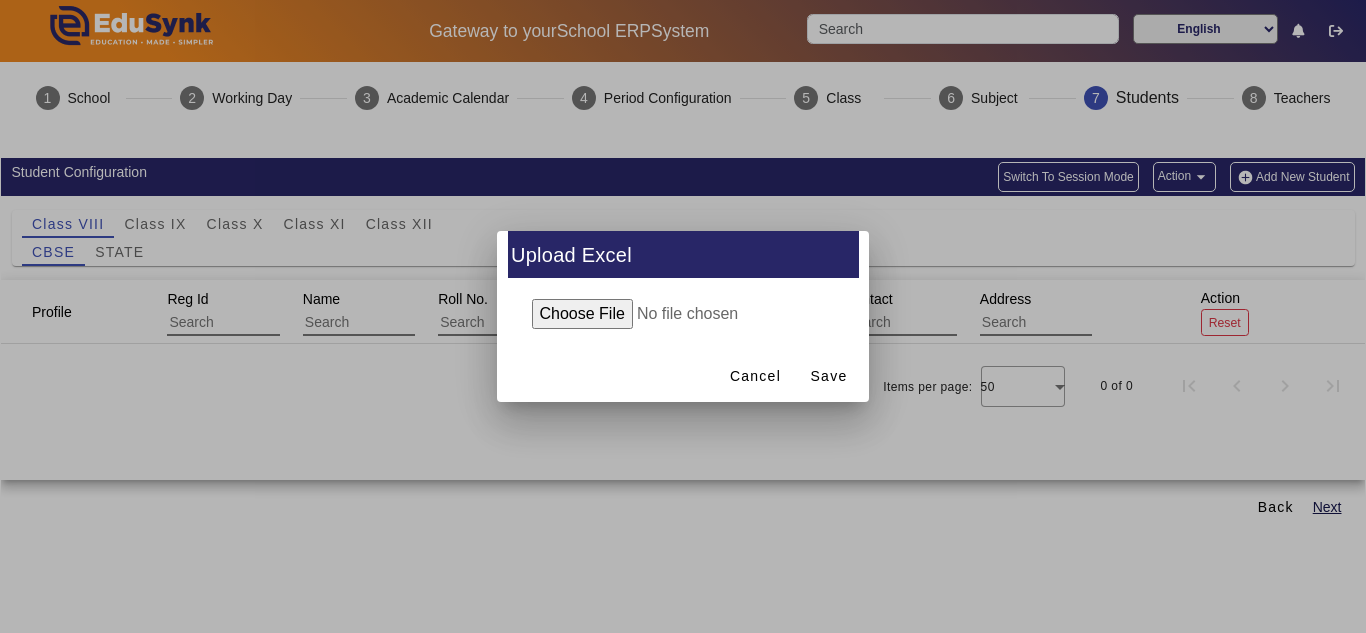 type on "C:\fakepath\Student_8_6_2025.xlsx" 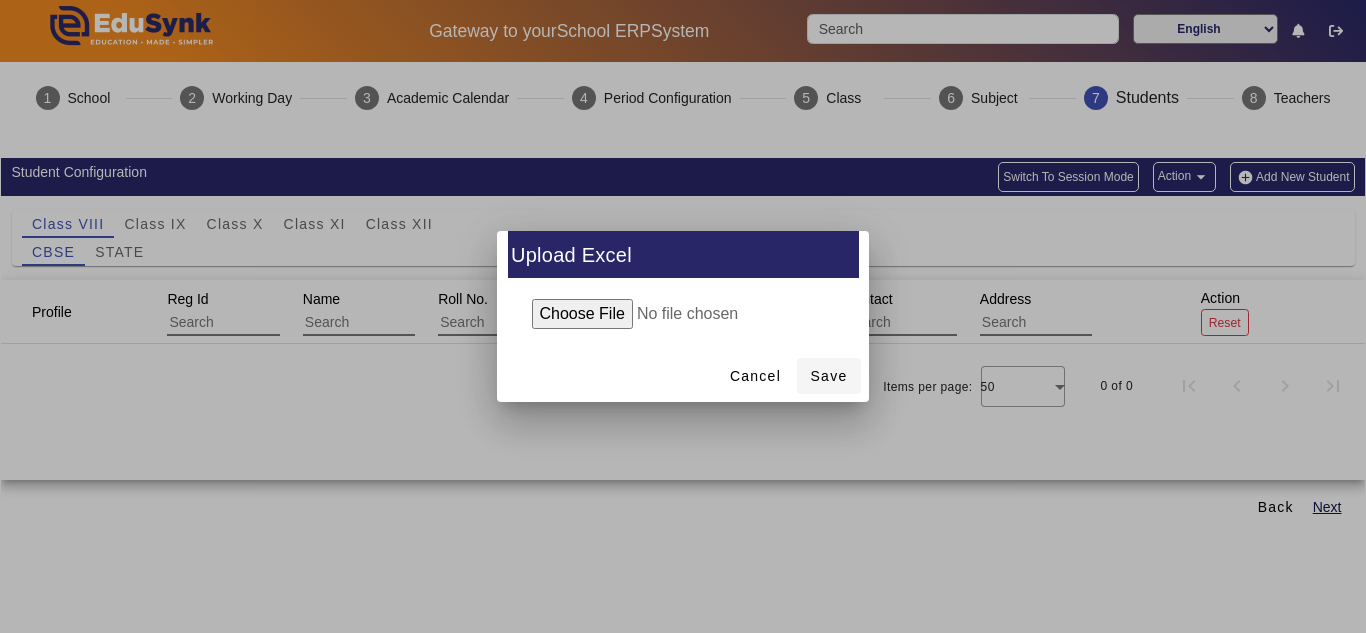 click on "Save" at bounding box center (829, 376) 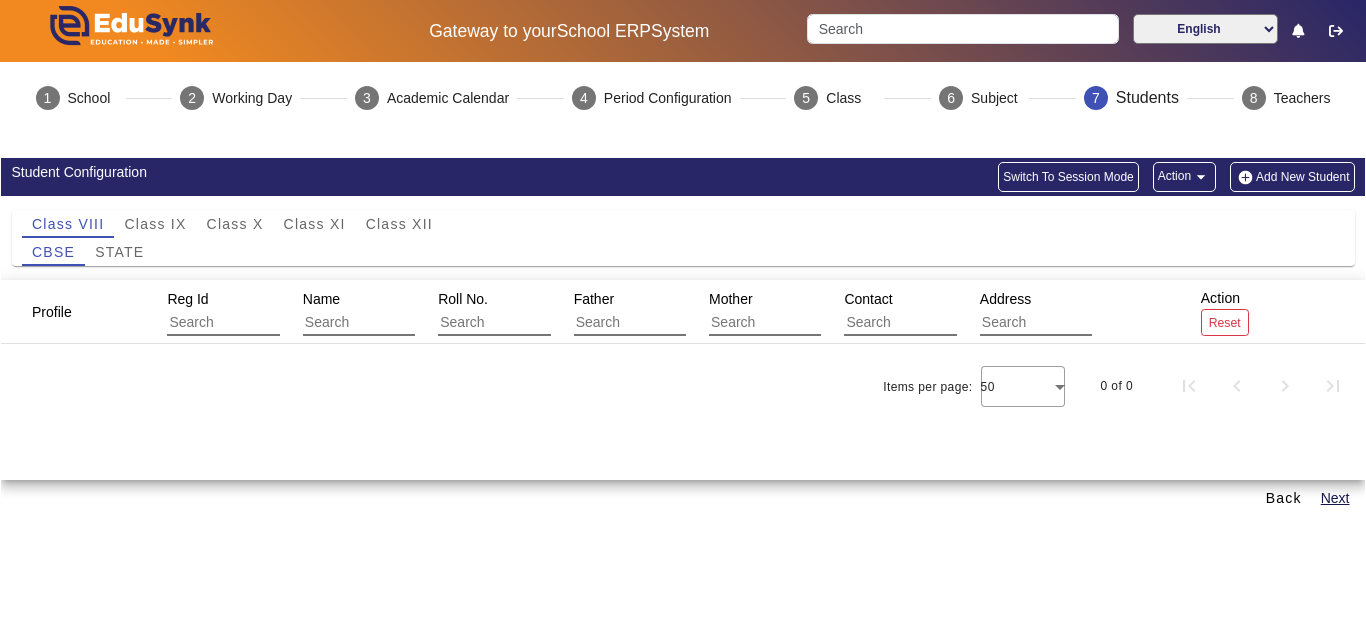 scroll, scrollTop: 0, scrollLeft: 0, axis: both 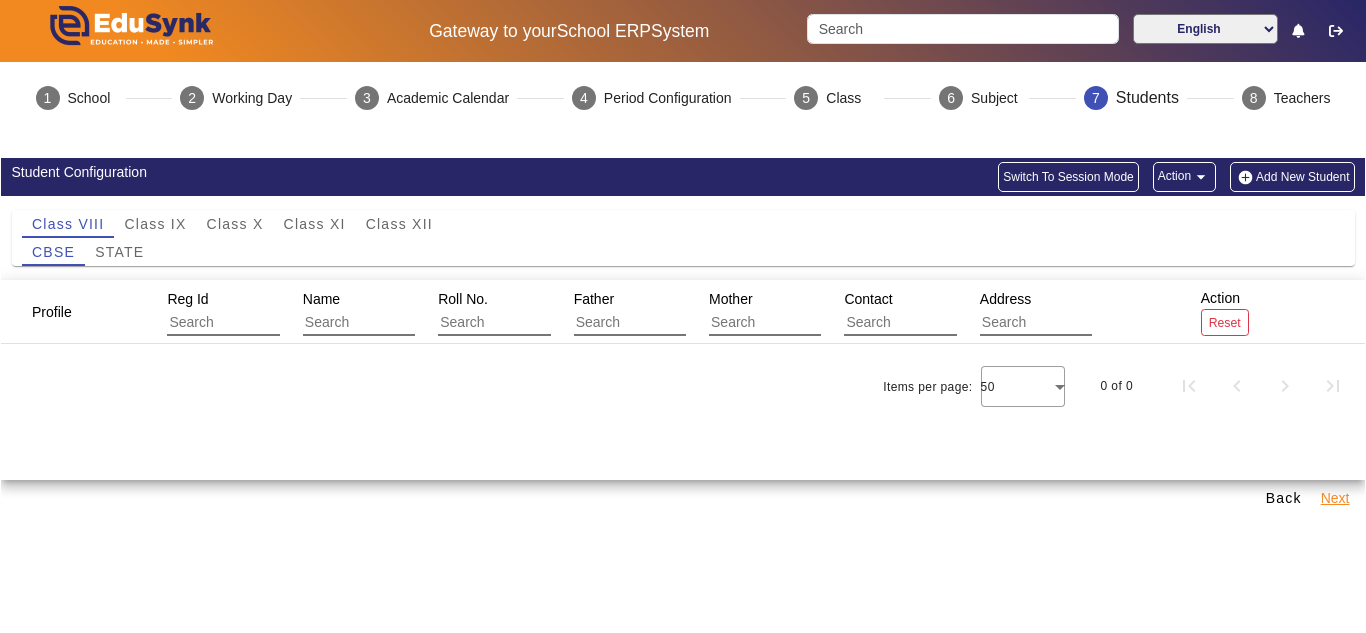 click on "Next" 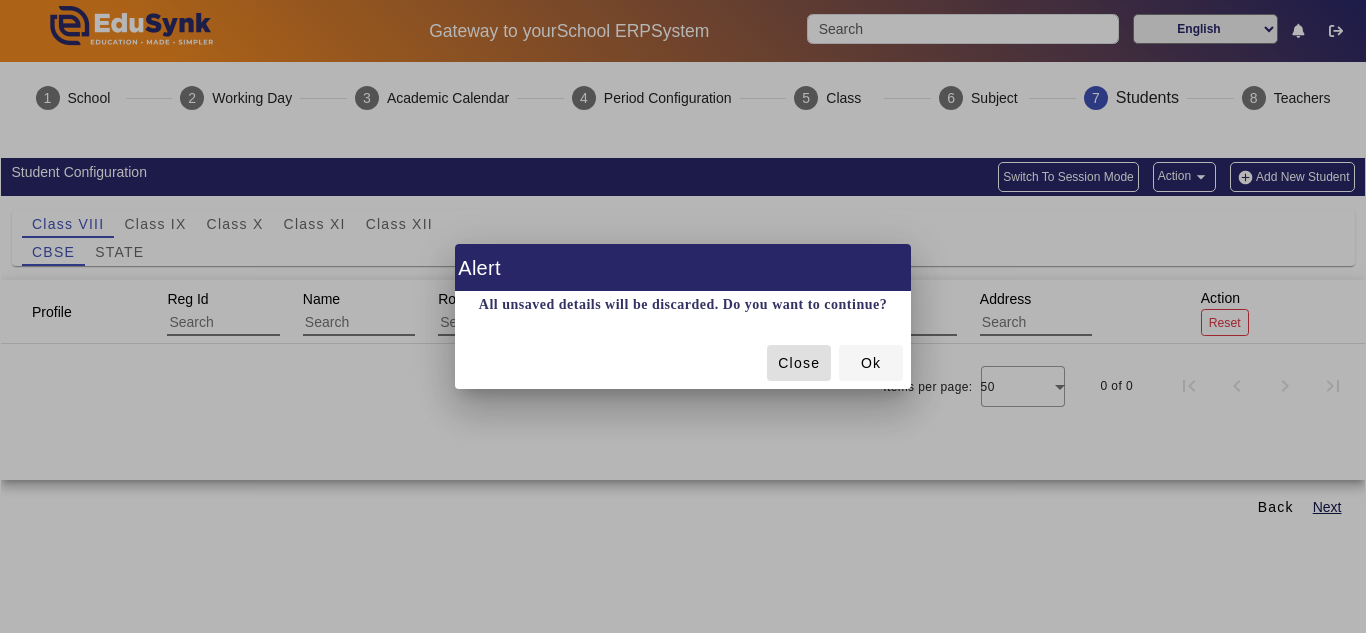 click on "Ok" 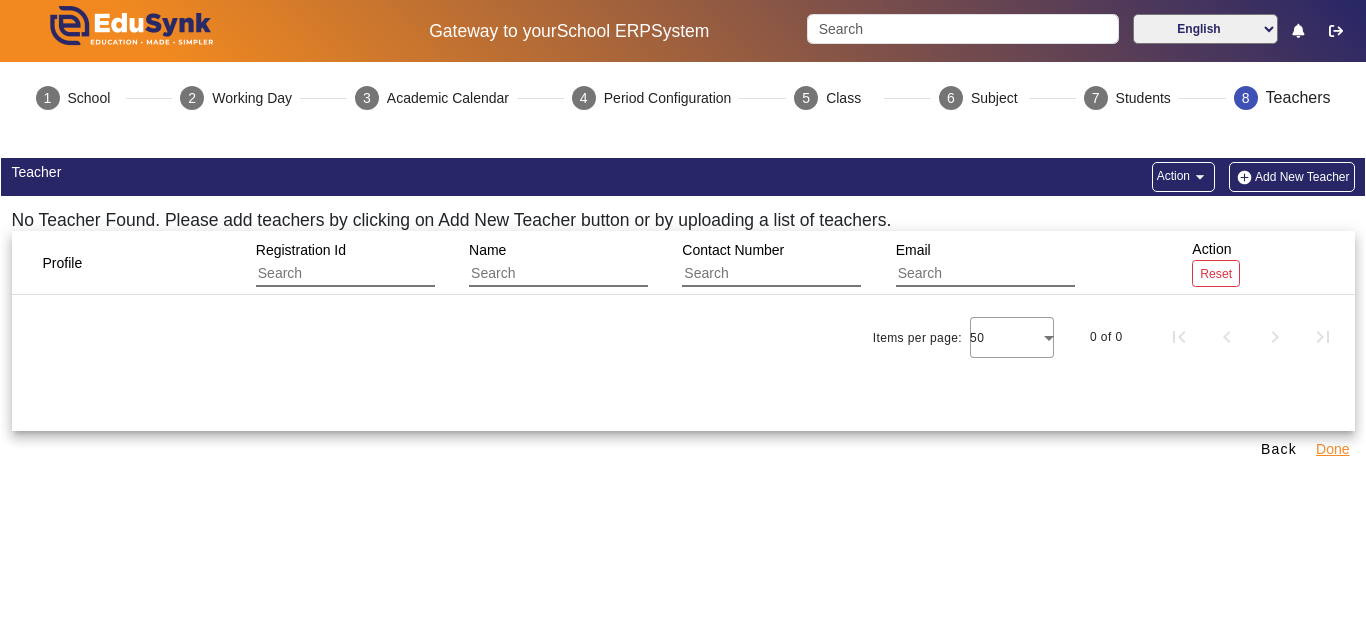 click on "Done" 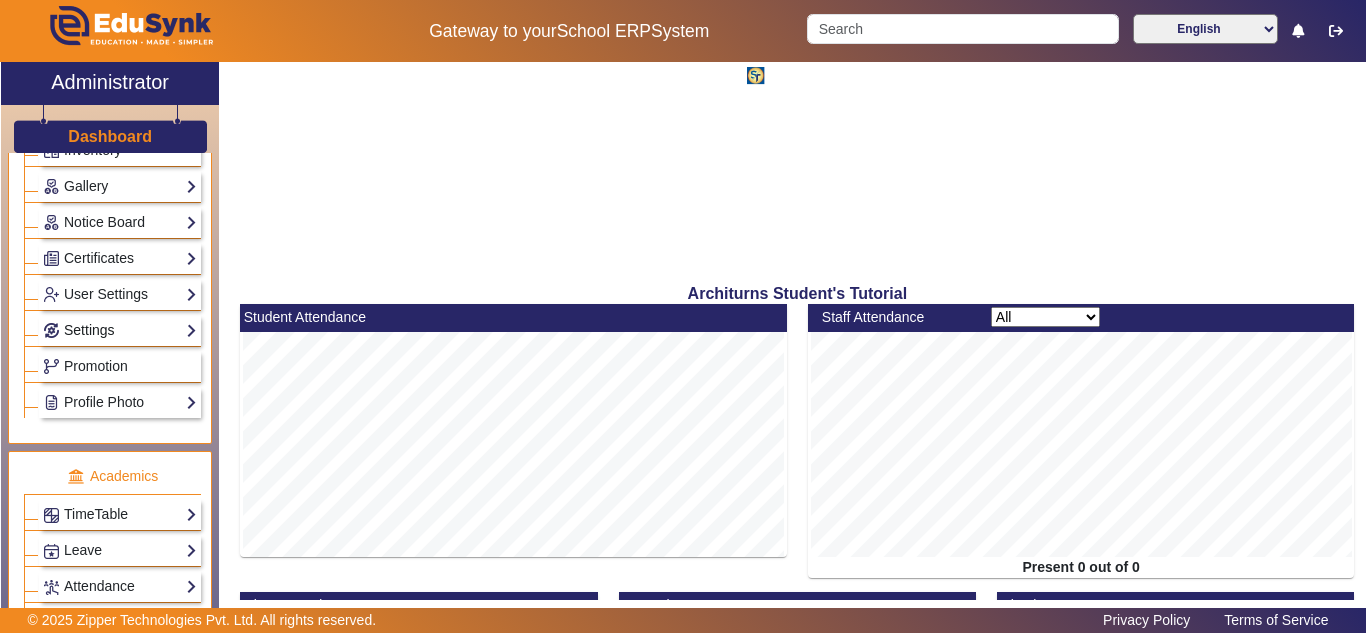 scroll, scrollTop: 333, scrollLeft: 0, axis: vertical 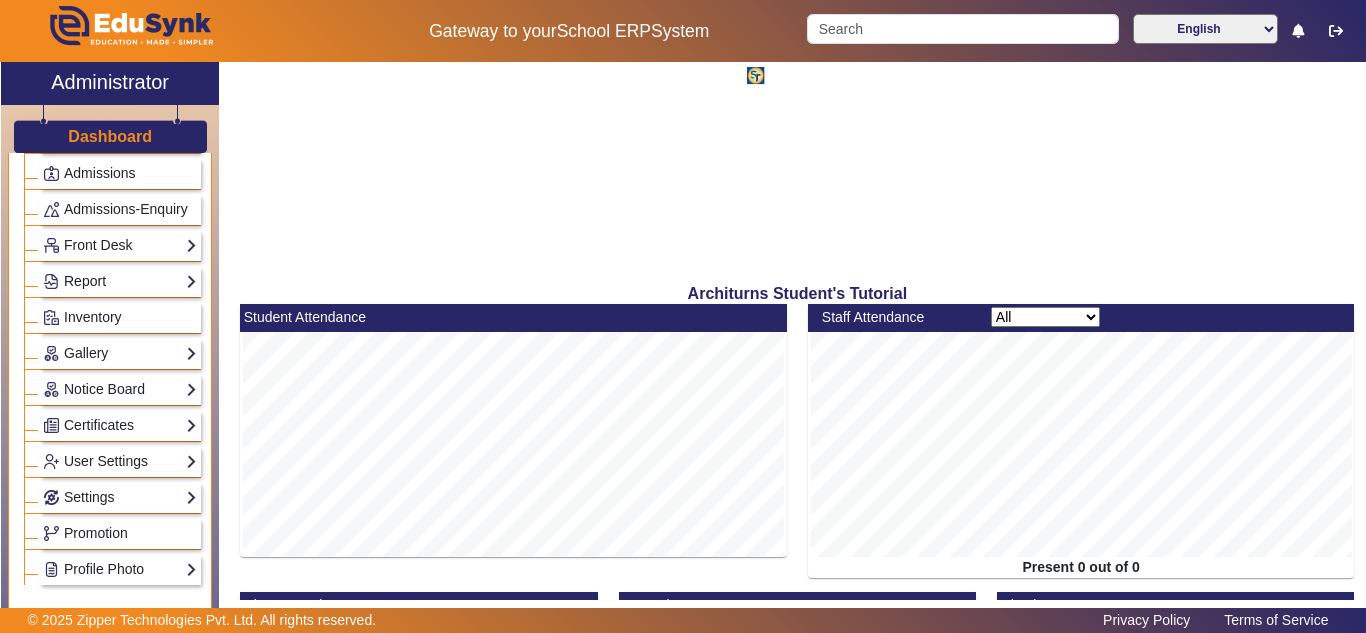 click on "Report" 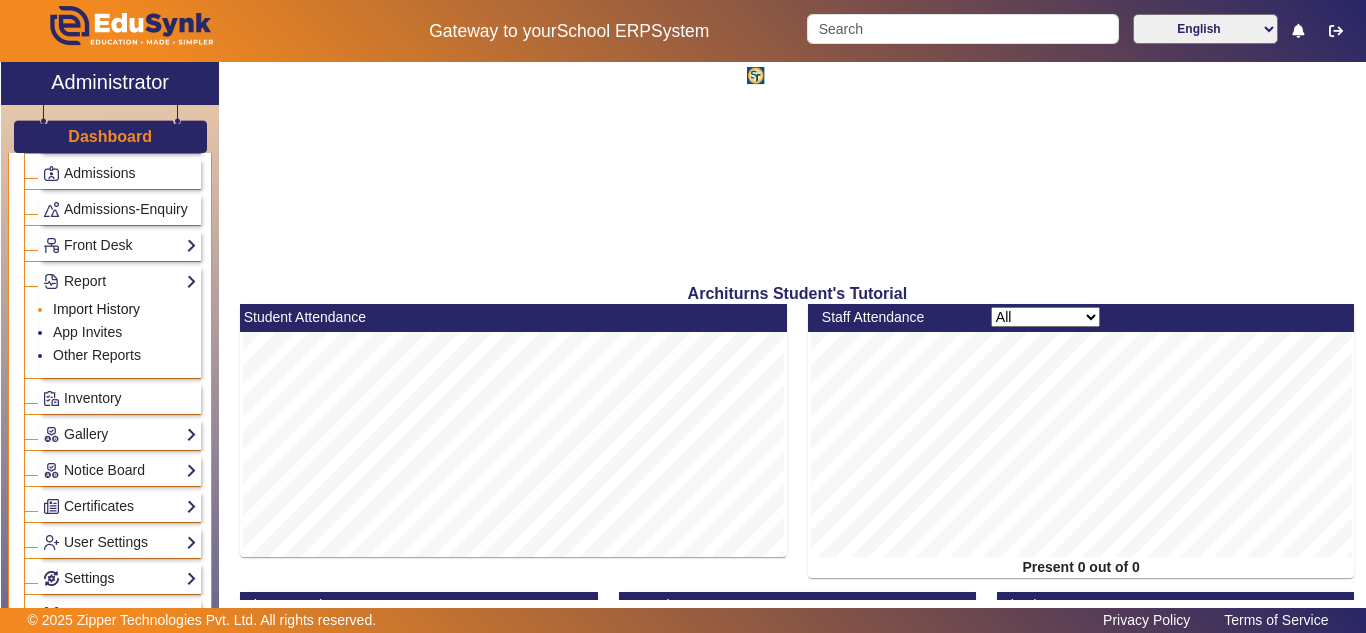 click on "Import History" 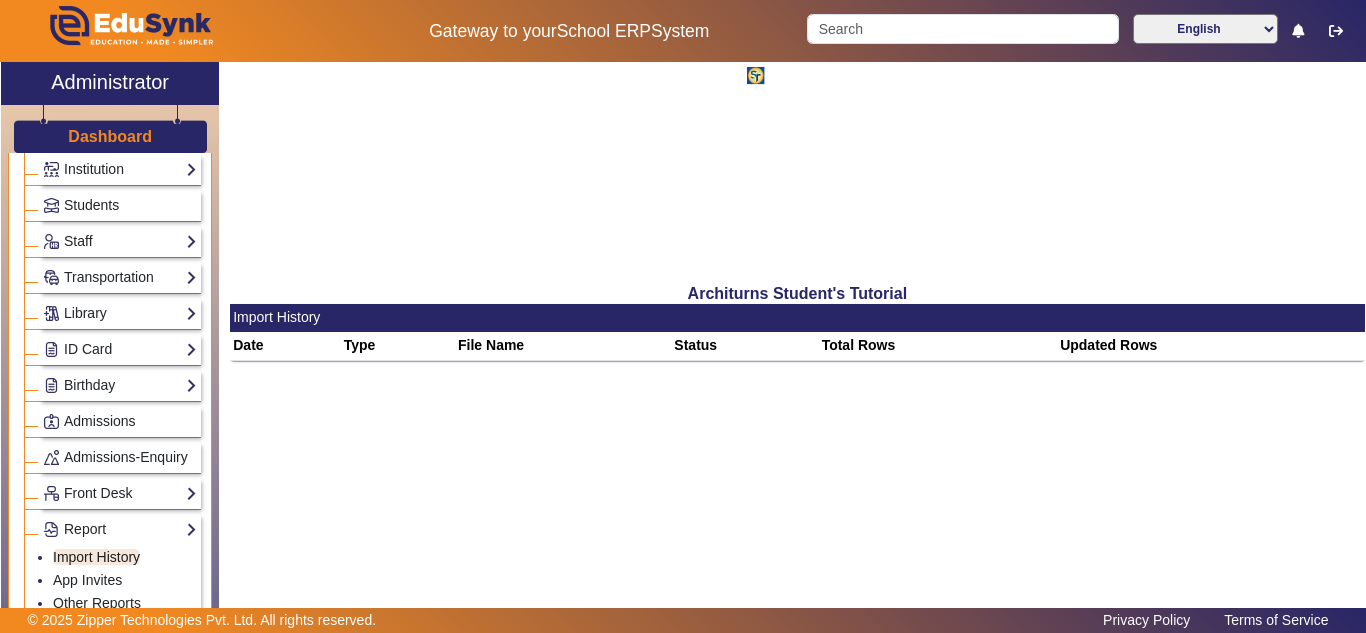 scroll, scrollTop: 0, scrollLeft: 0, axis: both 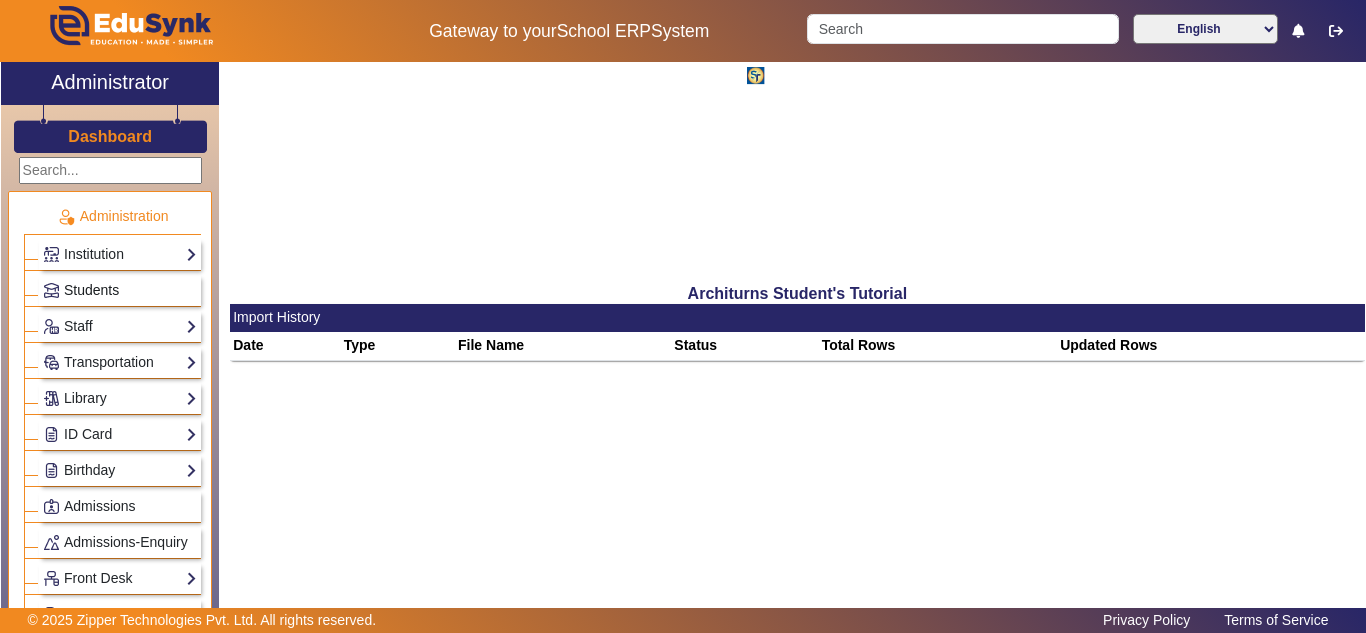 click on "Students" 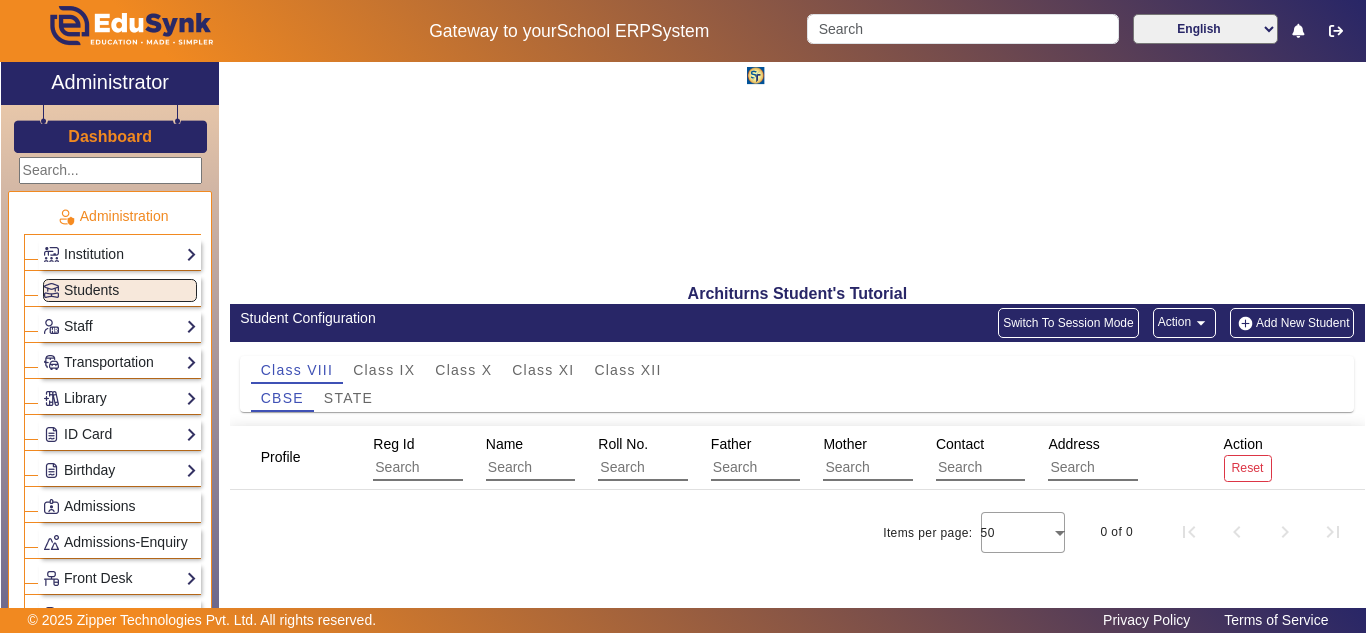 click on "arrow_drop_down" 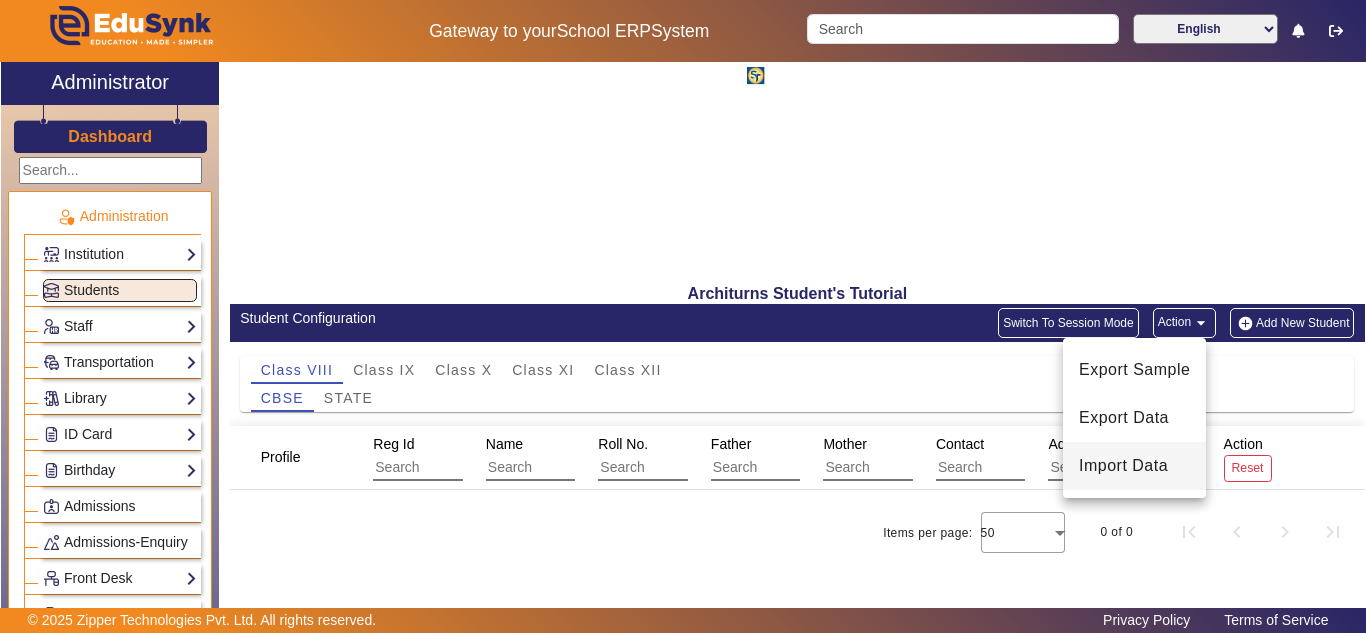 click on "Import Data" at bounding box center [1134, 466] 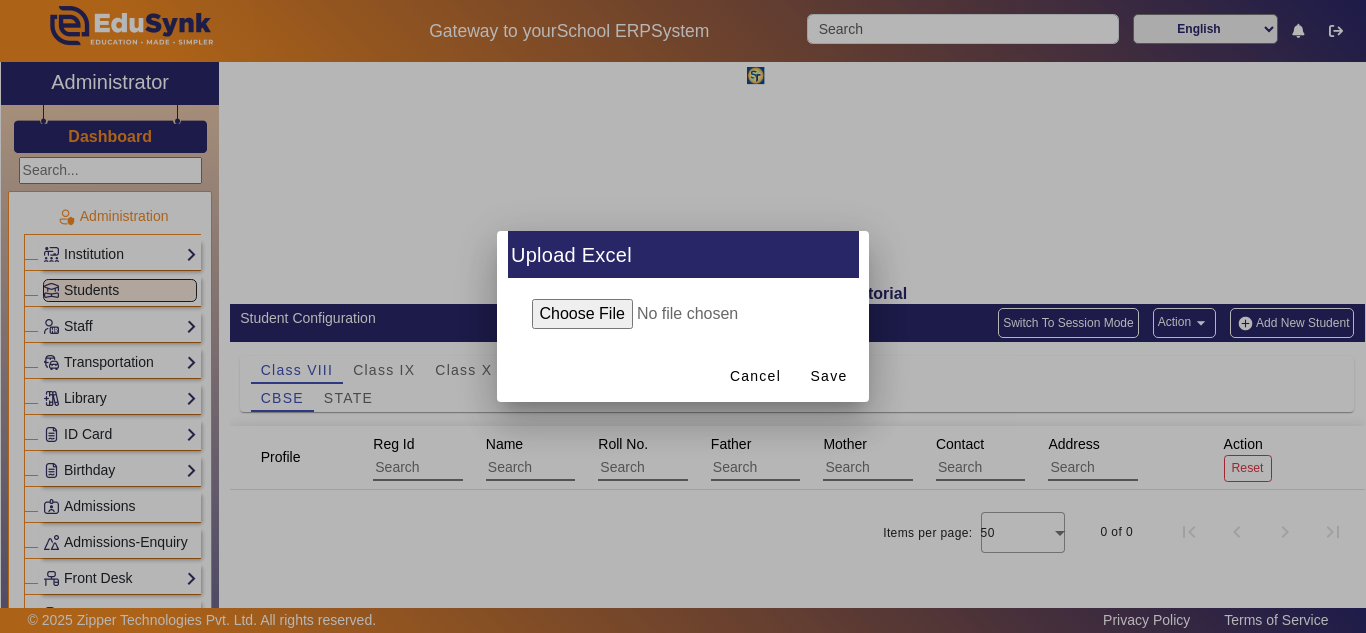click at bounding box center (683, 314) 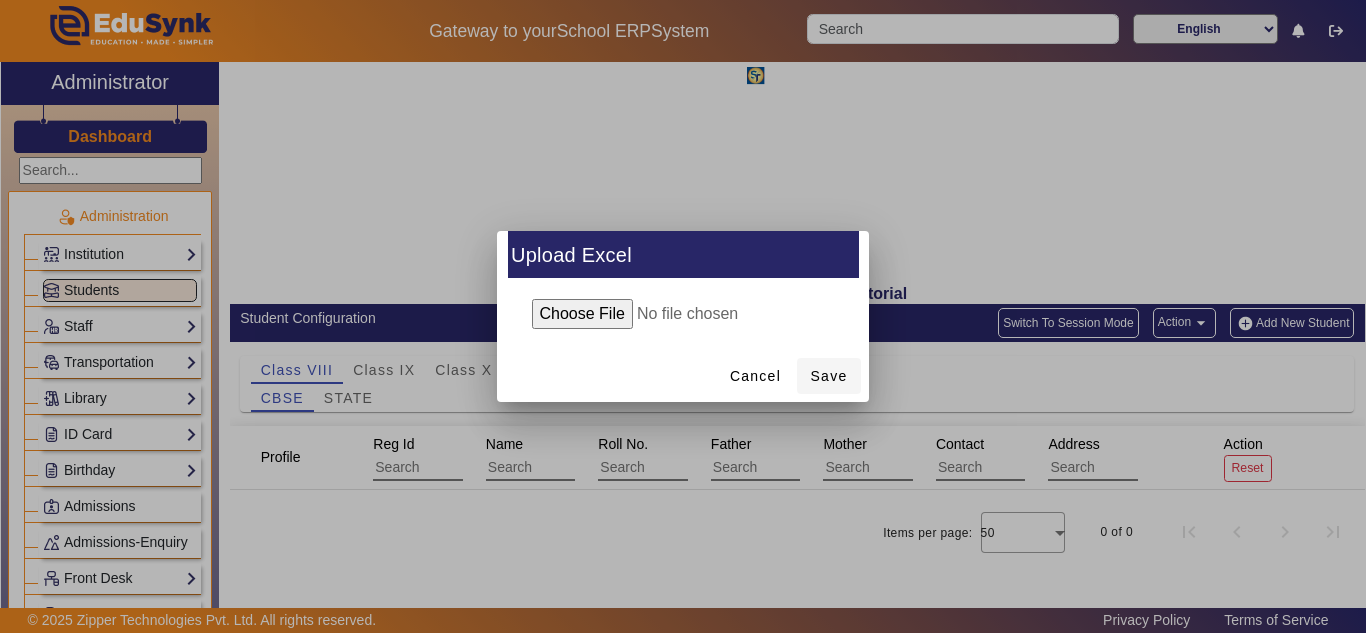 click on "Save" at bounding box center (829, 376) 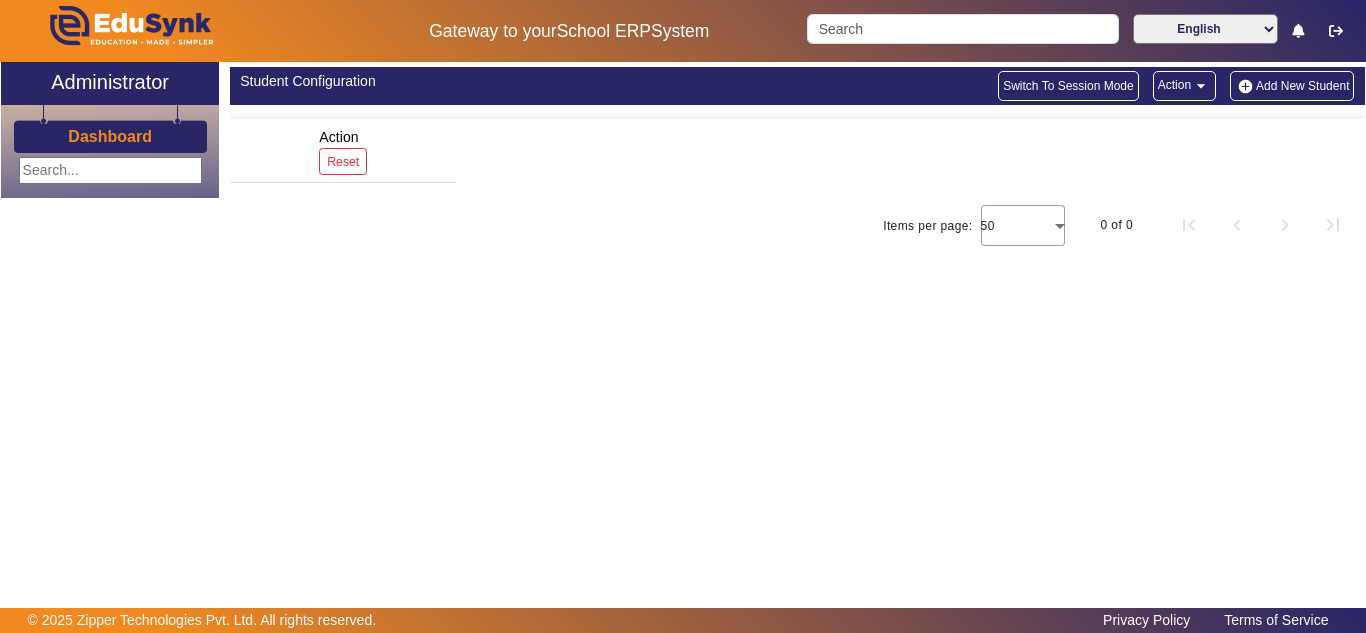 scroll, scrollTop: 0, scrollLeft: 0, axis: both 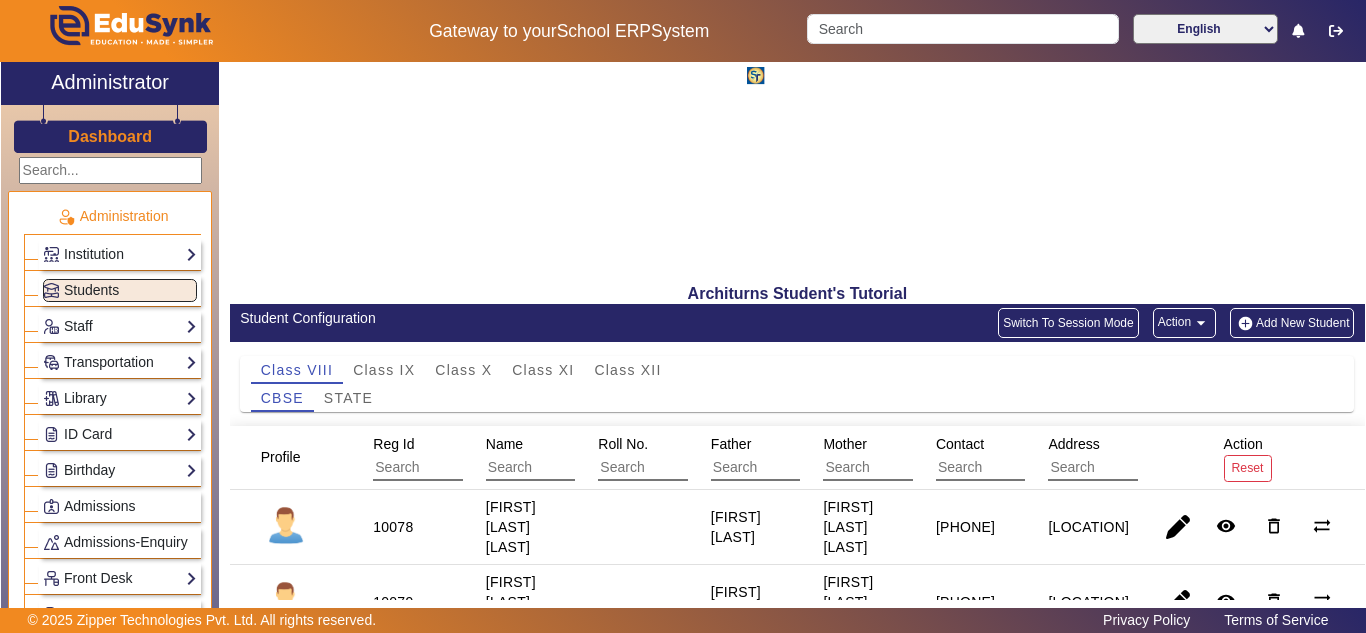 click on "Dashboard" 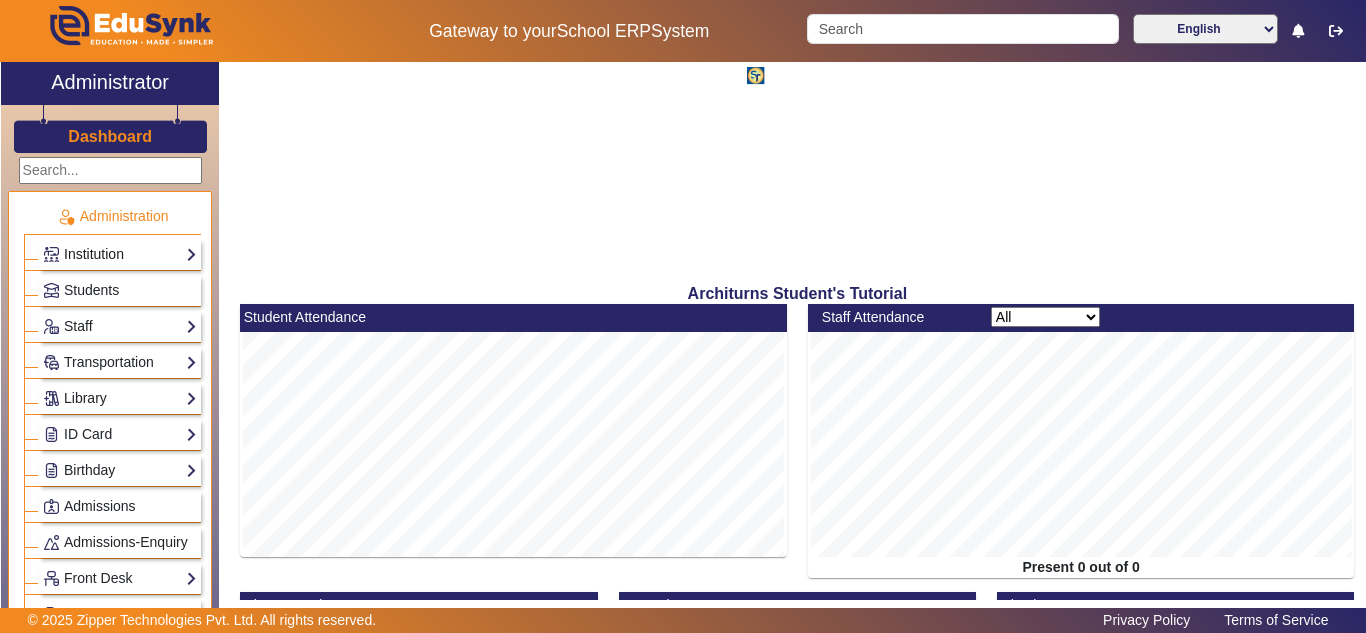 click on "Institution" 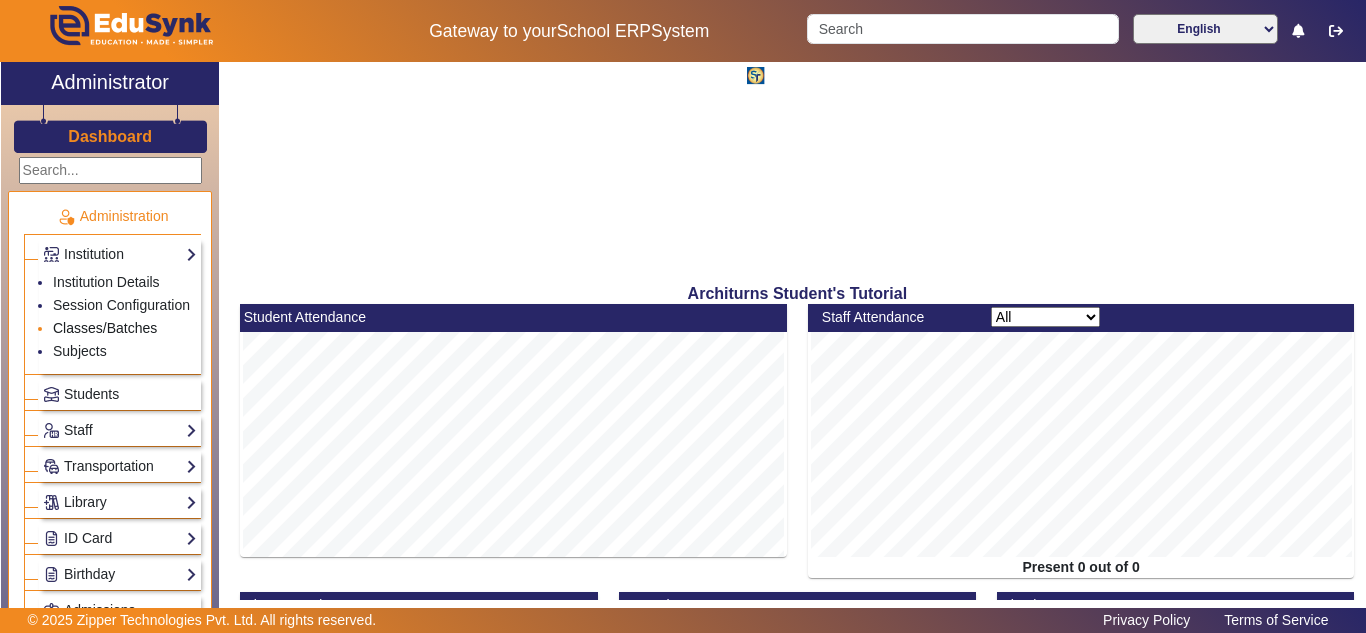 click on "Classes/Batches" 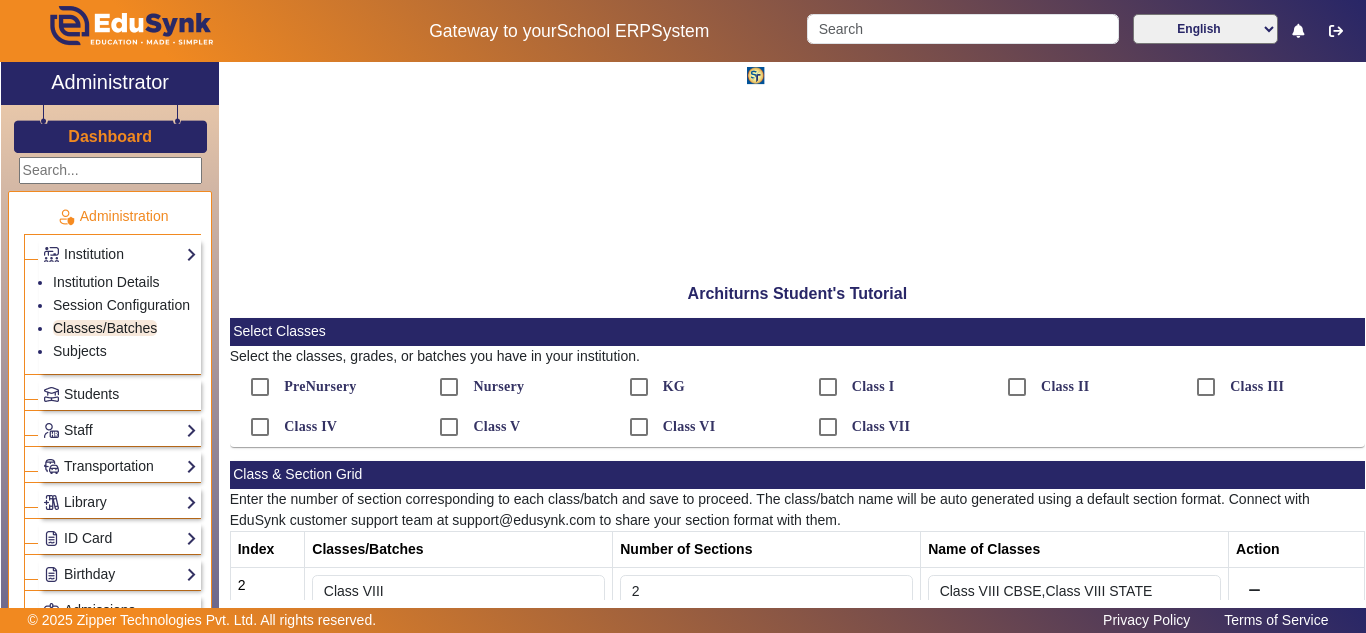 scroll, scrollTop: 275, scrollLeft: 0, axis: vertical 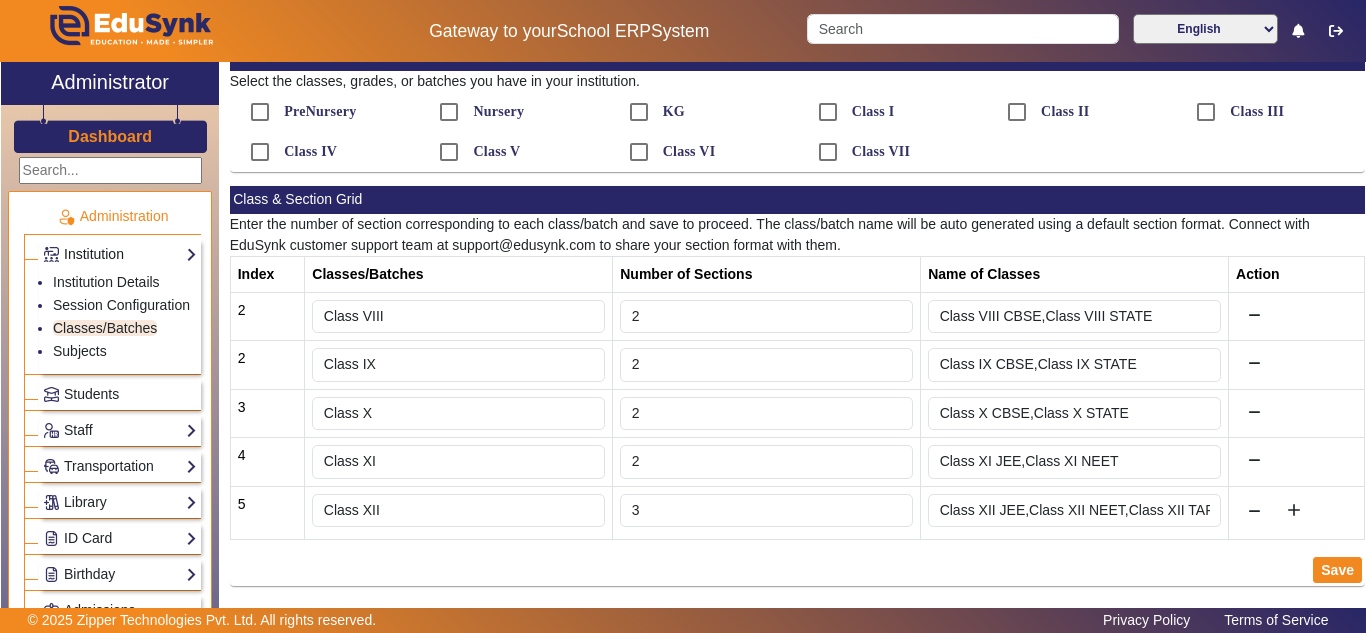click on "Institution" 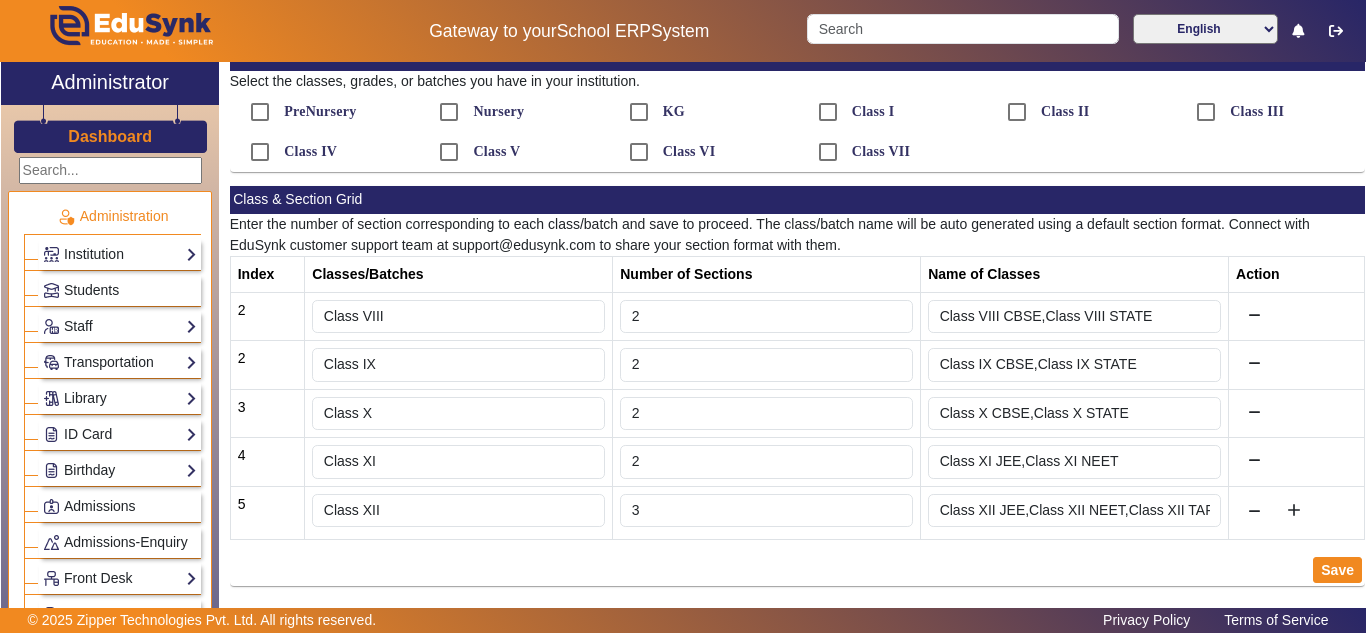 click on "Dashboard" 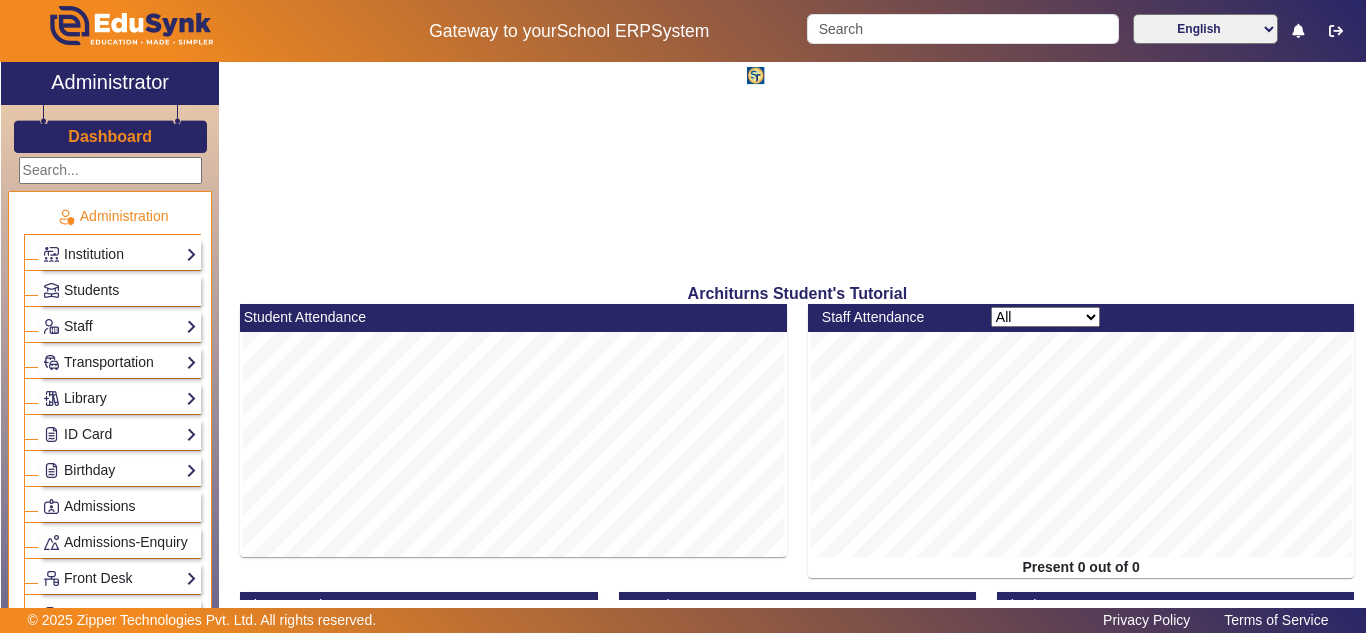 scroll, scrollTop: 0, scrollLeft: 0, axis: both 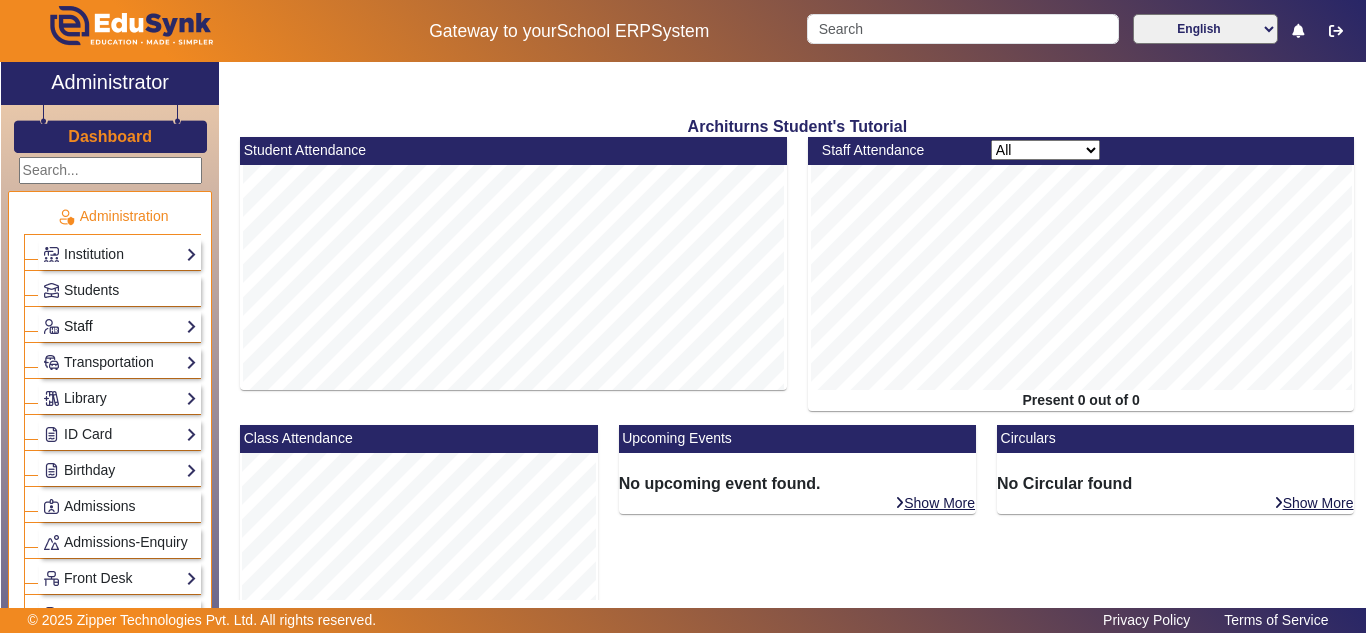 click on "Staff" 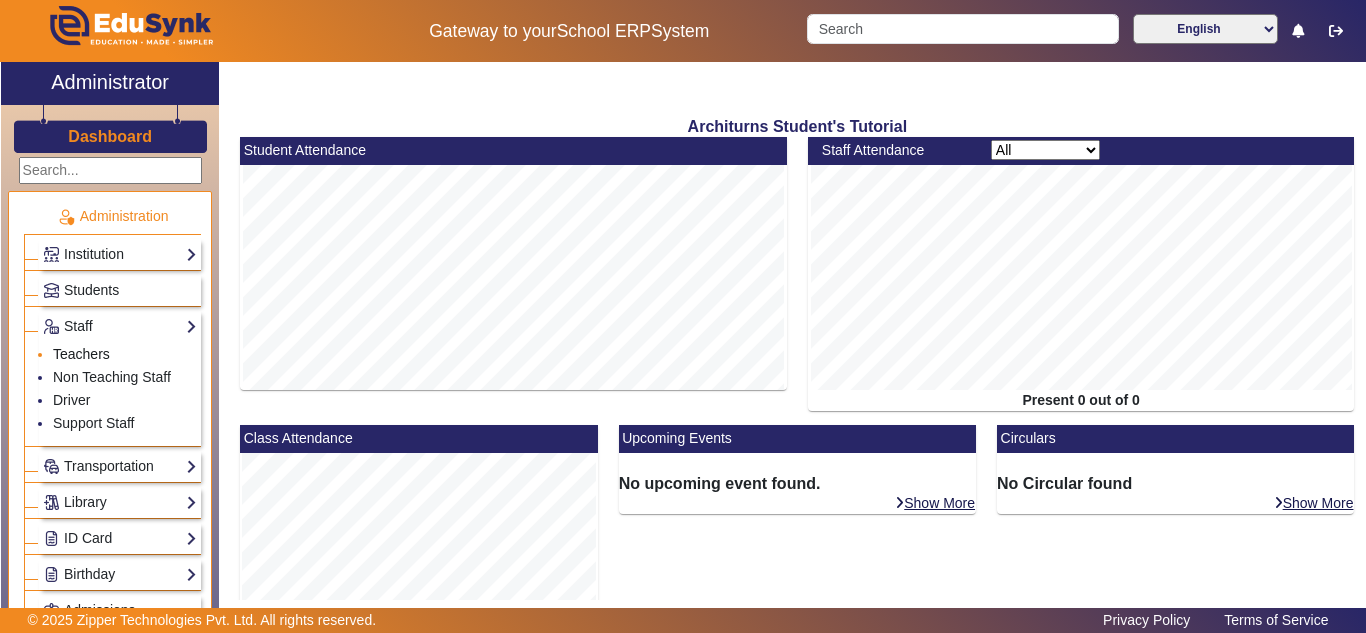 click on "Teachers" 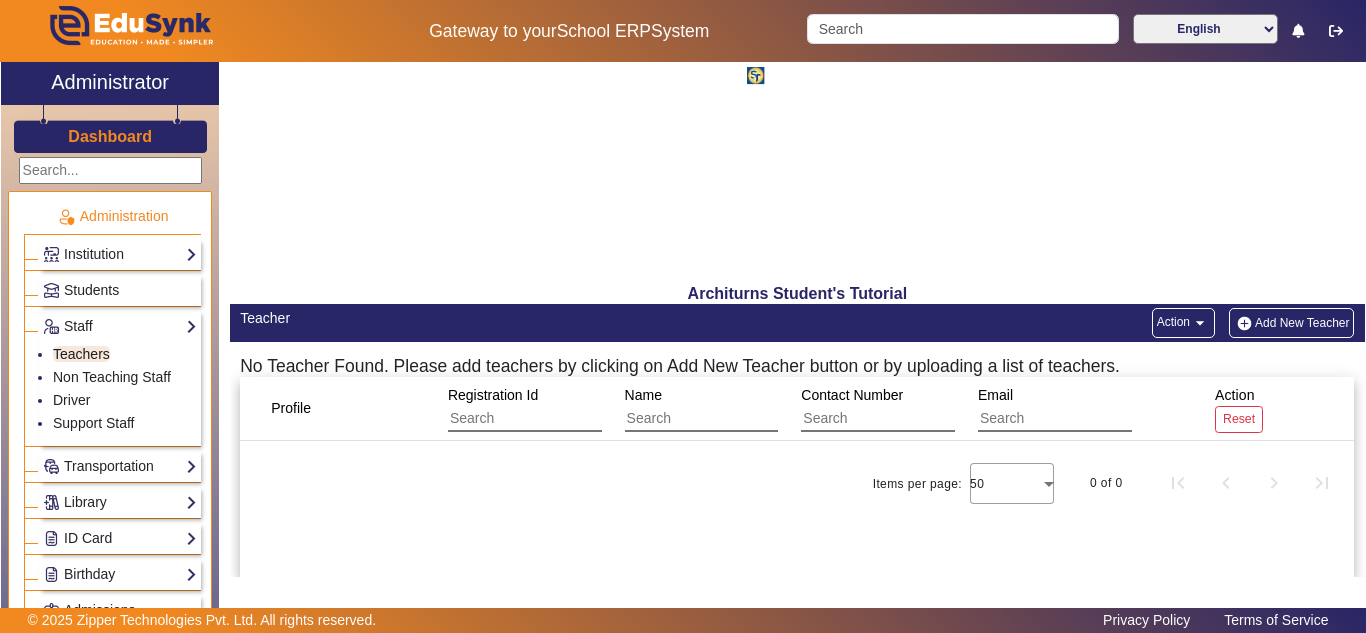 scroll, scrollTop: 0, scrollLeft: 0, axis: both 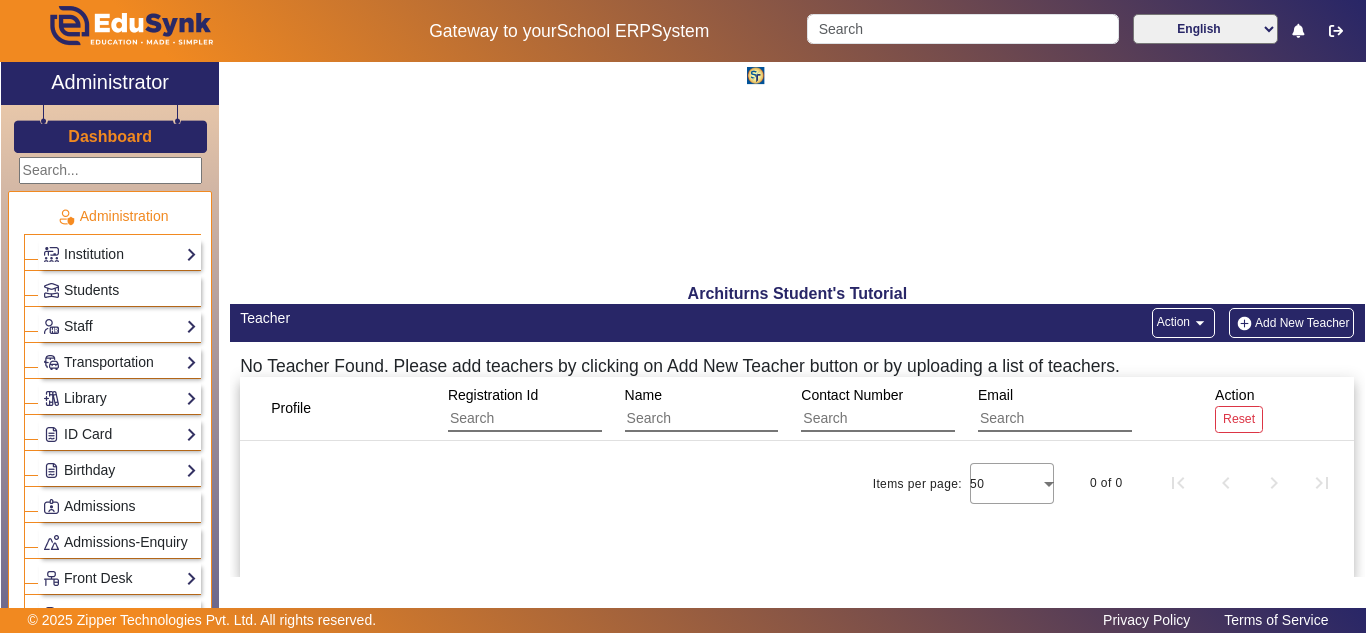 click on "arrow_drop_down" 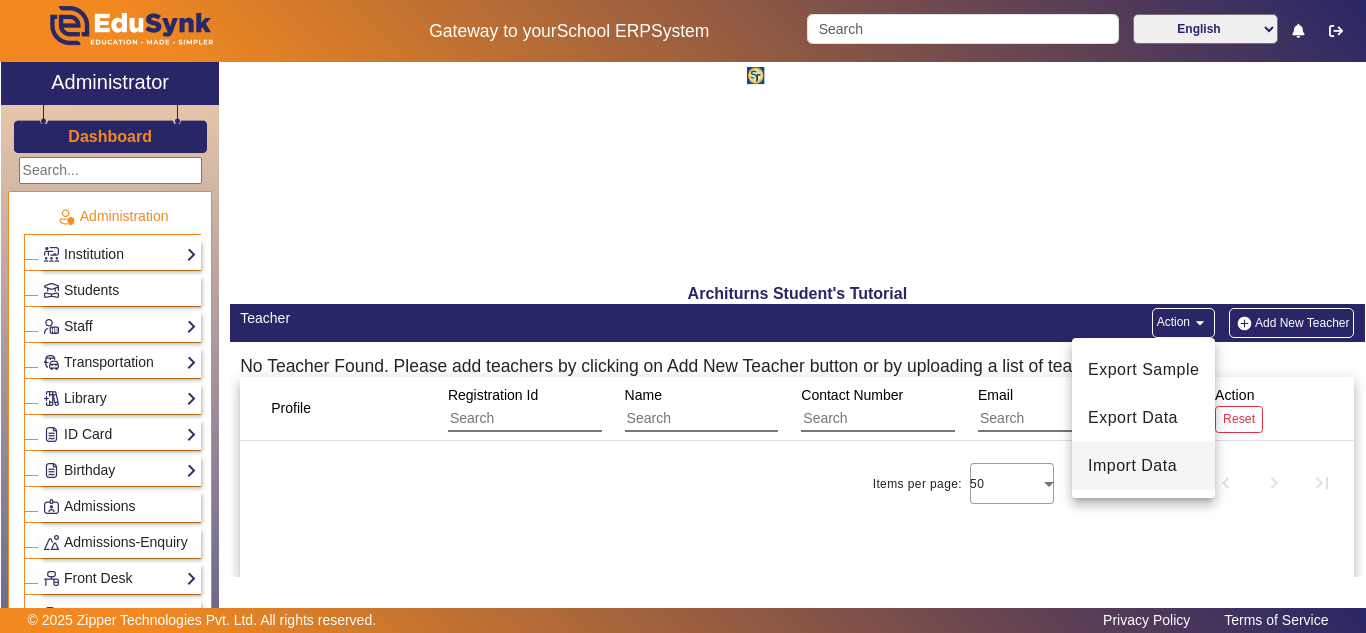 click on "Import Data" at bounding box center [1143, 466] 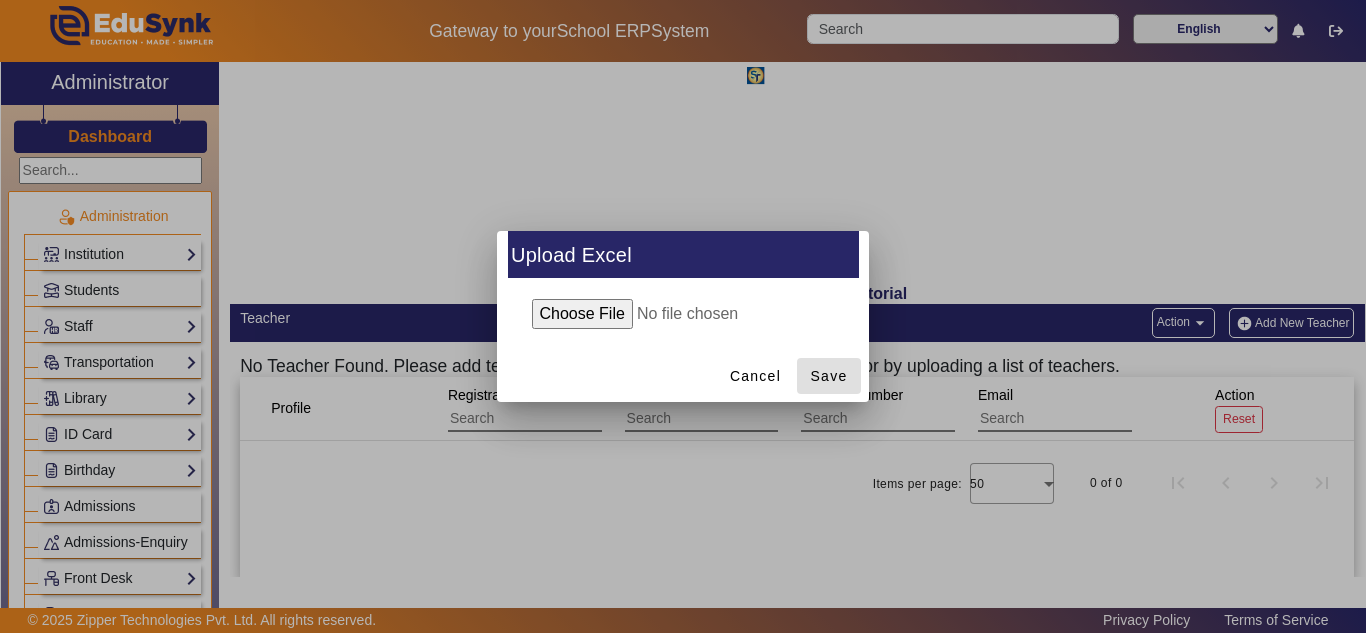 click at bounding box center (683, 314) 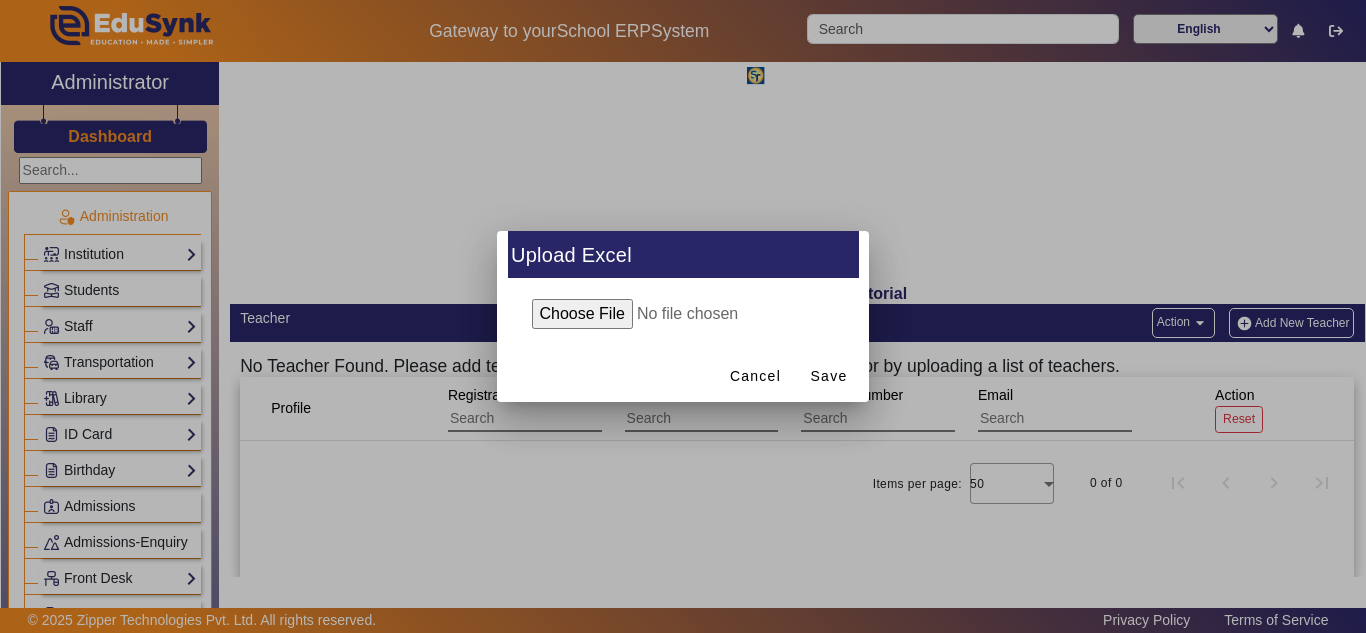 type on "C:\fakepath\Teacher data format (2).xlsx" 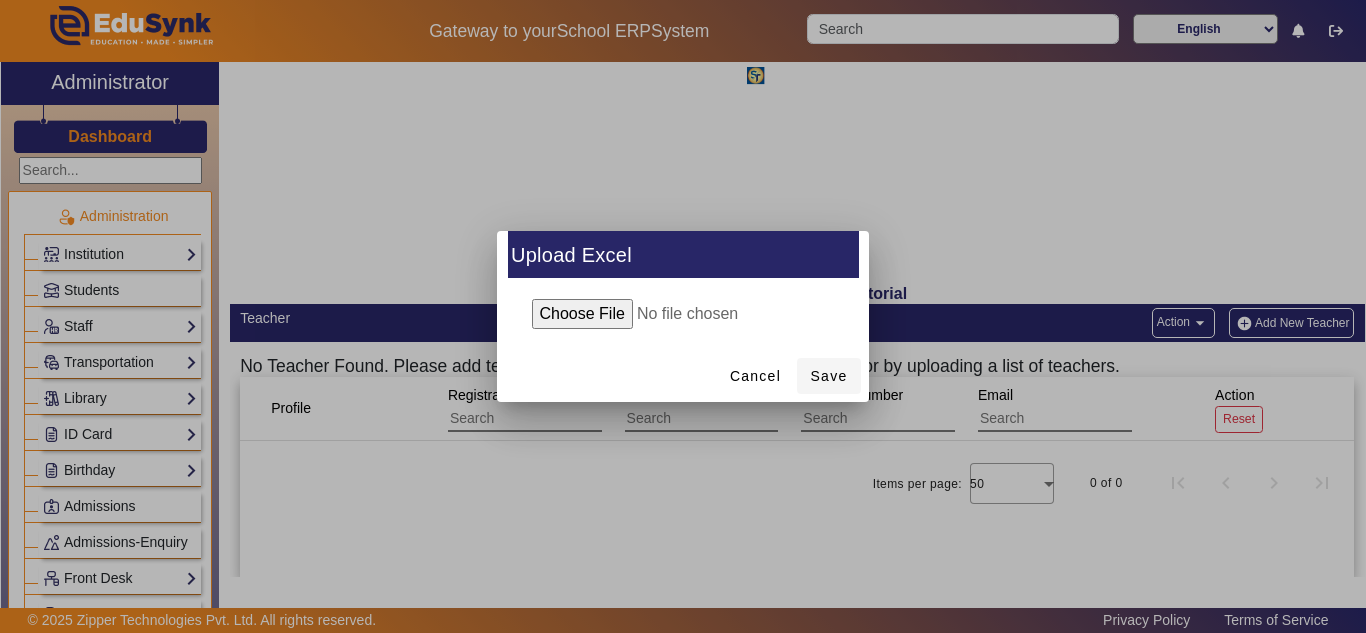 click on "Save" at bounding box center [829, 376] 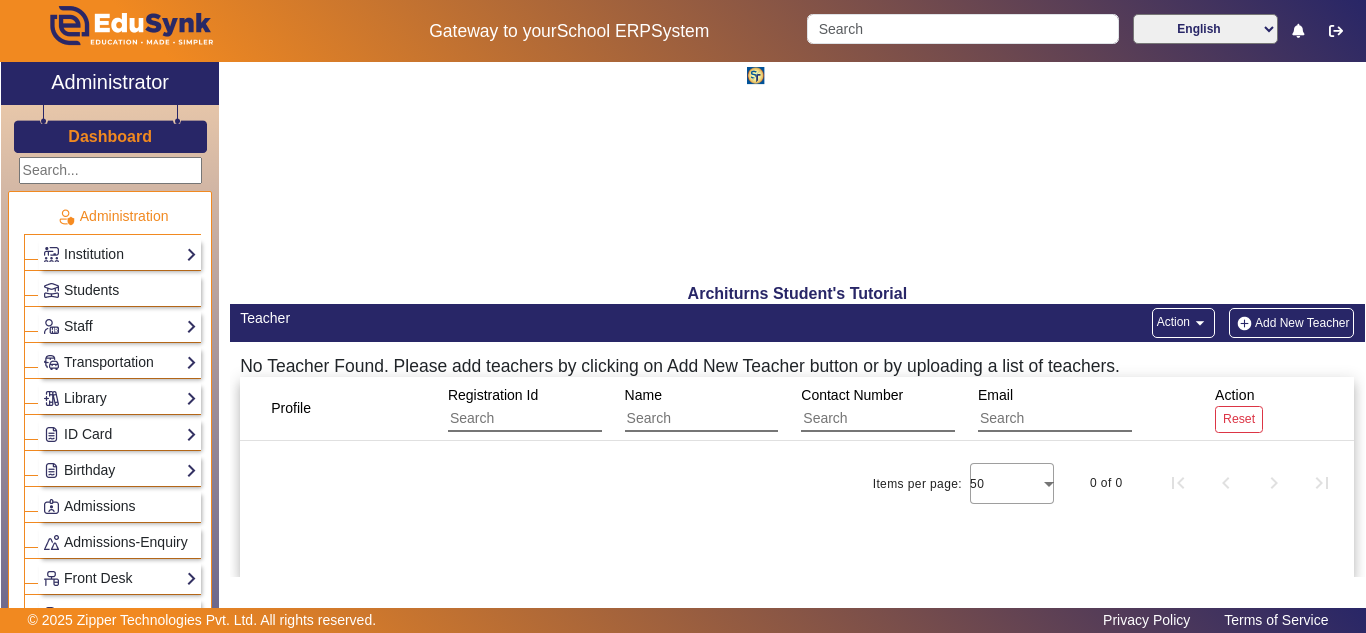 click on "Dashboard" 